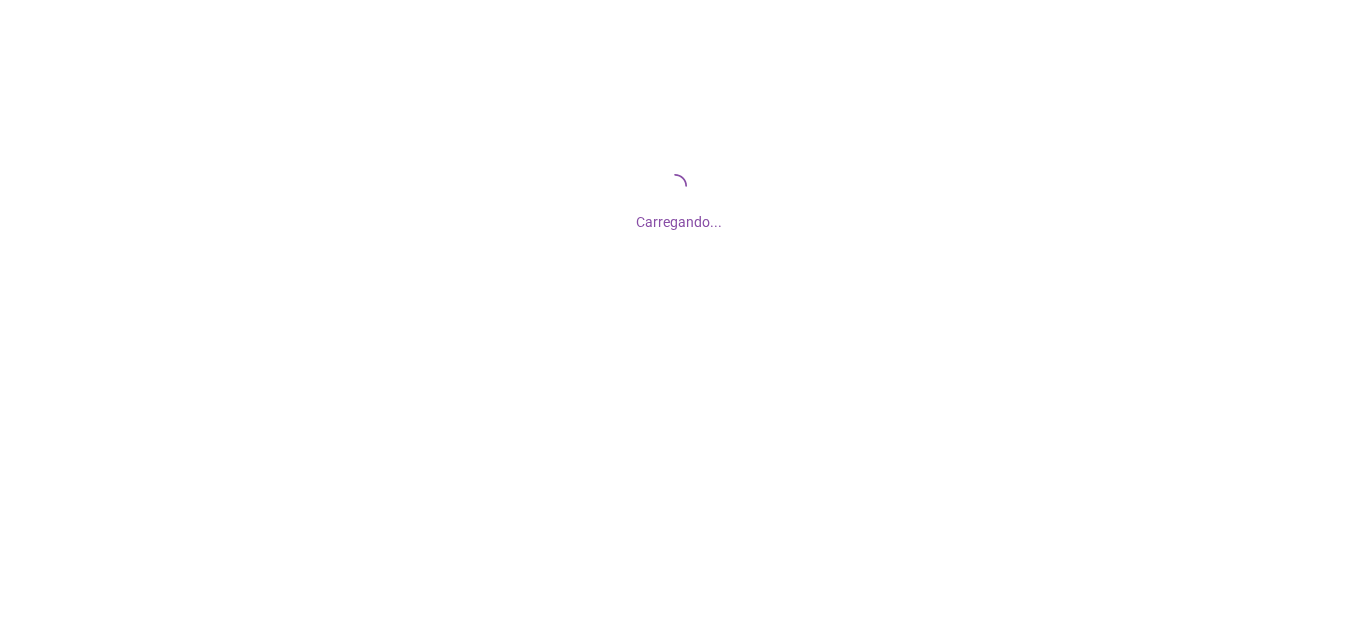 scroll, scrollTop: 0, scrollLeft: 0, axis: both 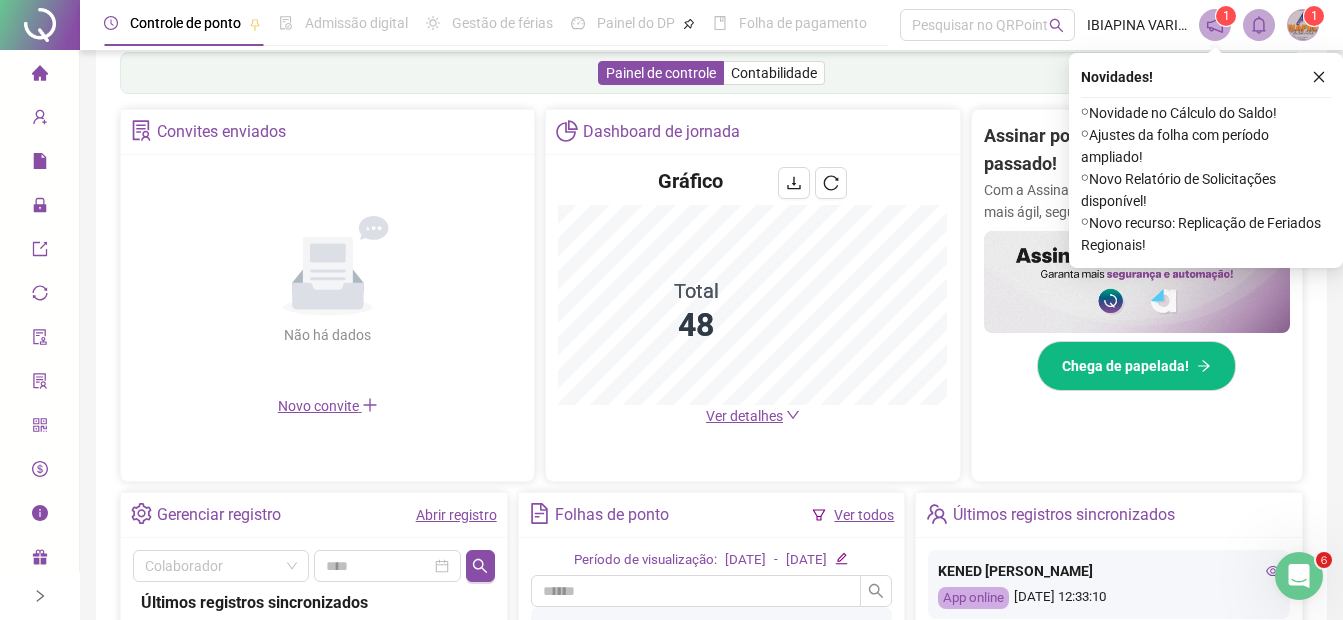 click on "Abrir registro" at bounding box center [456, 515] 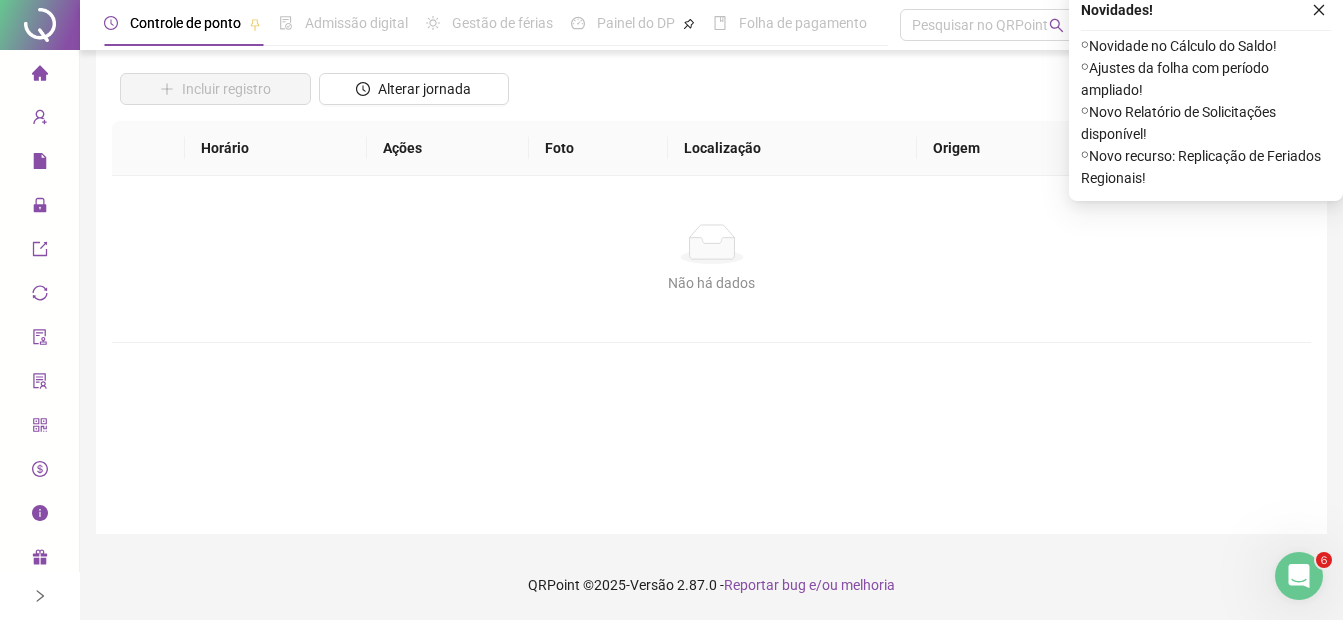 scroll, scrollTop: 0, scrollLeft: 0, axis: both 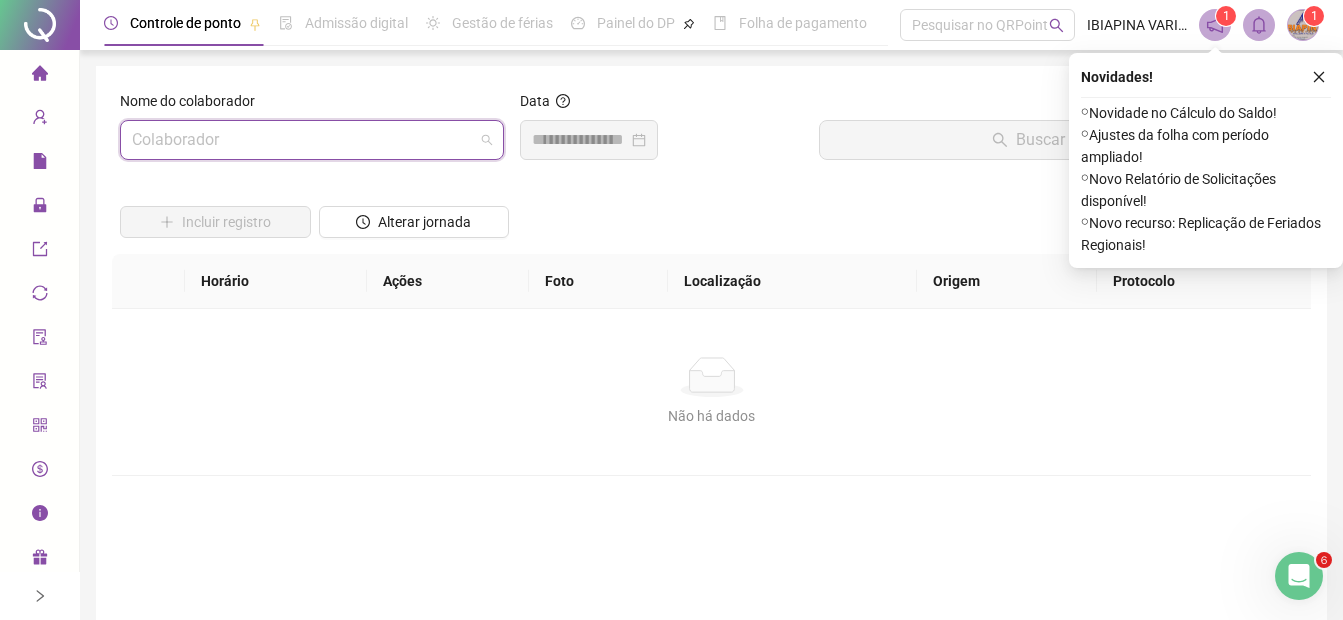 click at bounding box center (306, 140) 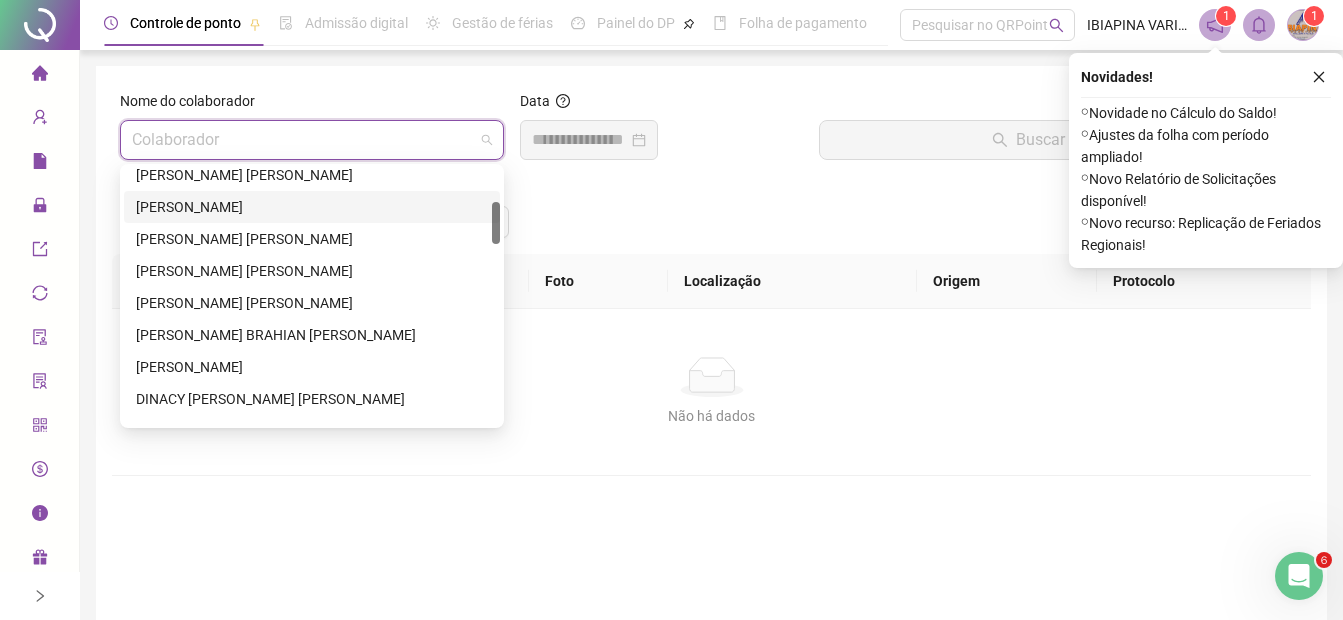 scroll, scrollTop: 335, scrollLeft: 0, axis: vertical 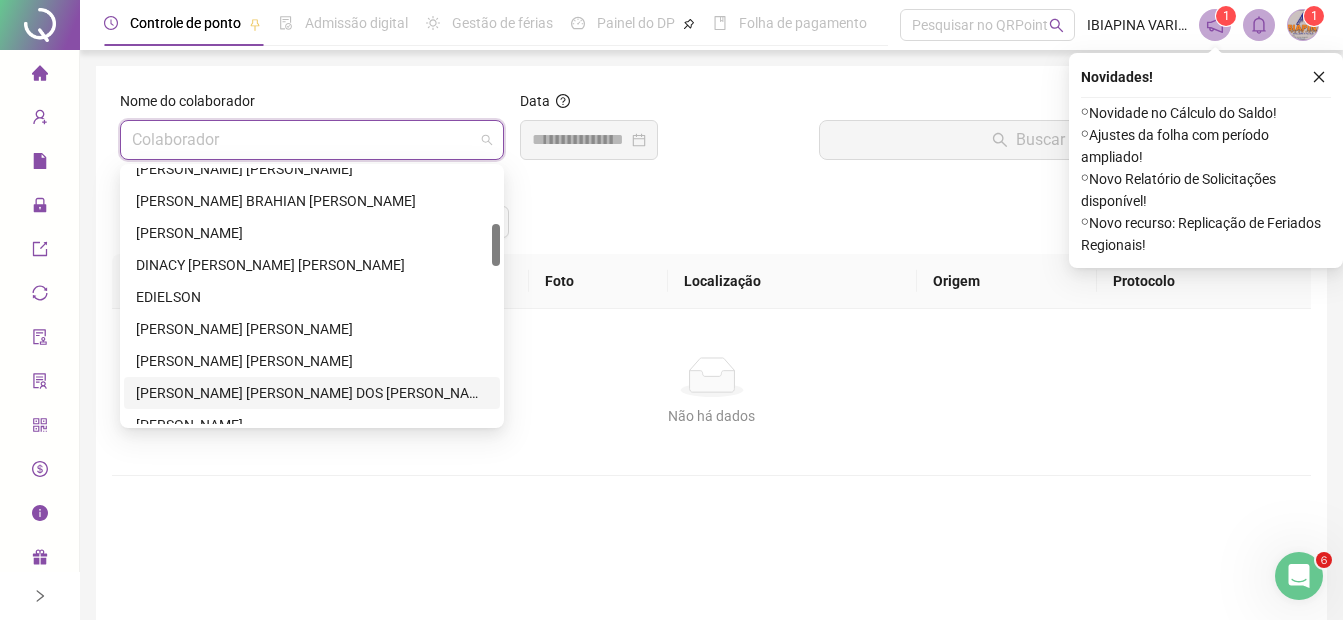 click on "[PERSON_NAME] [PERSON_NAME] DOS [PERSON_NAME]" at bounding box center (312, 393) 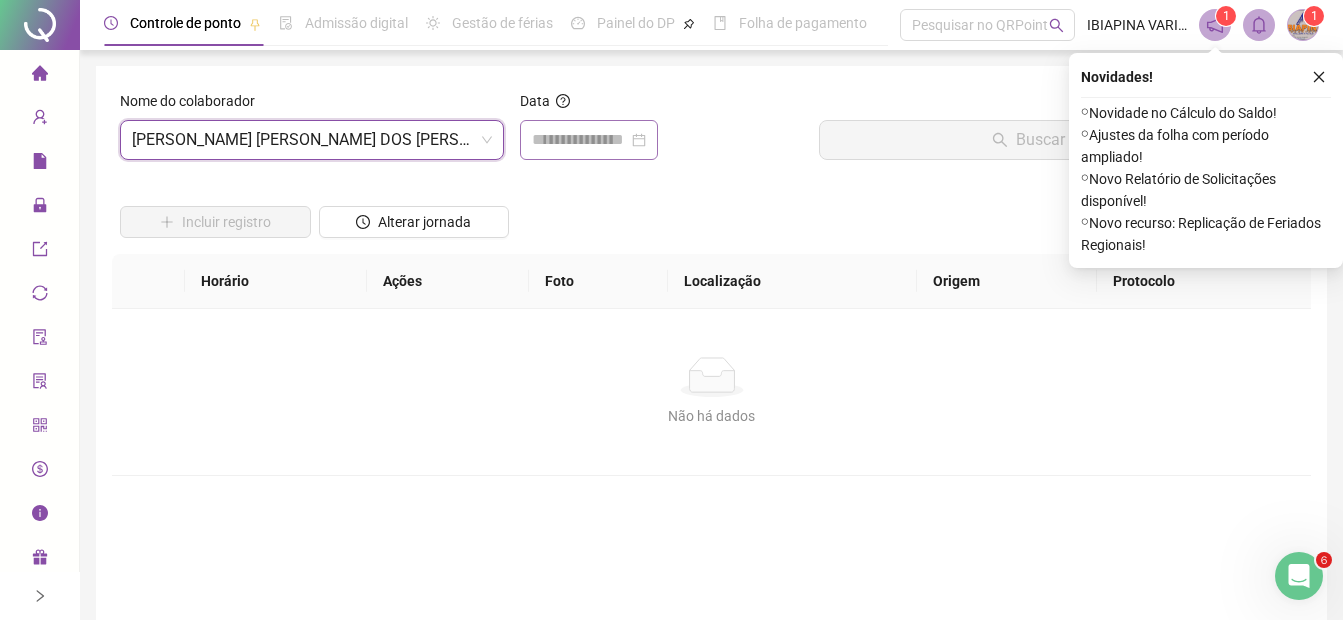 click at bounding box center [589, 140] 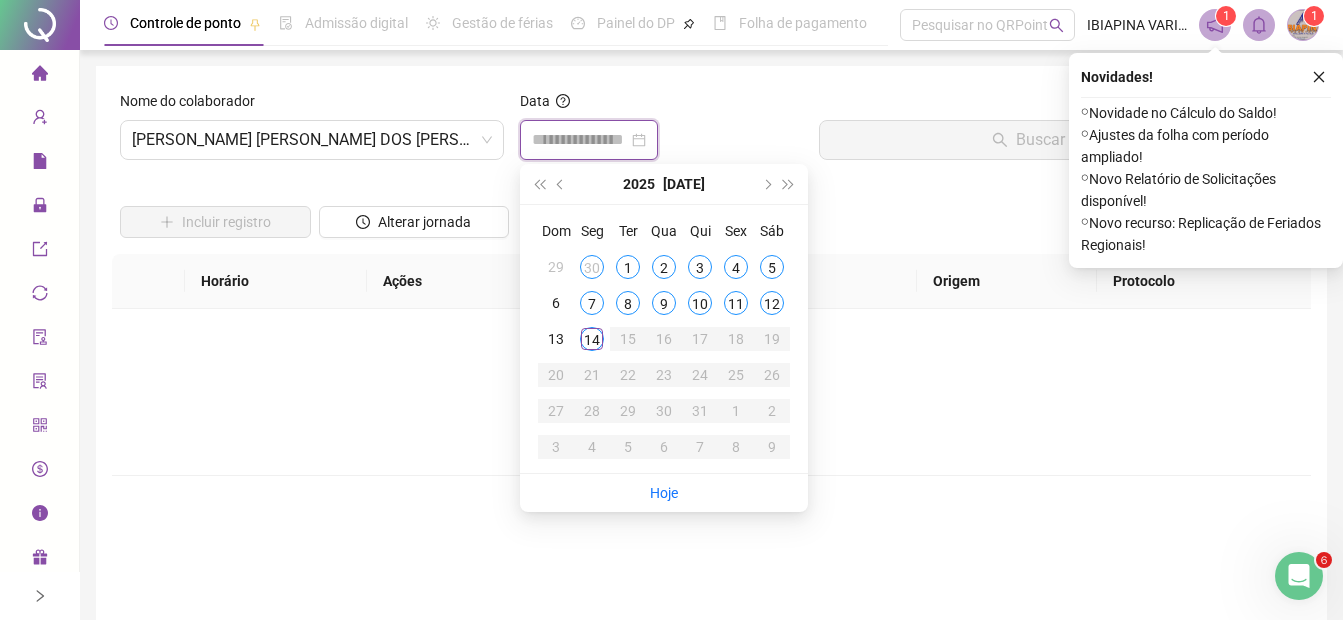 click at bounding box center (580, 140) 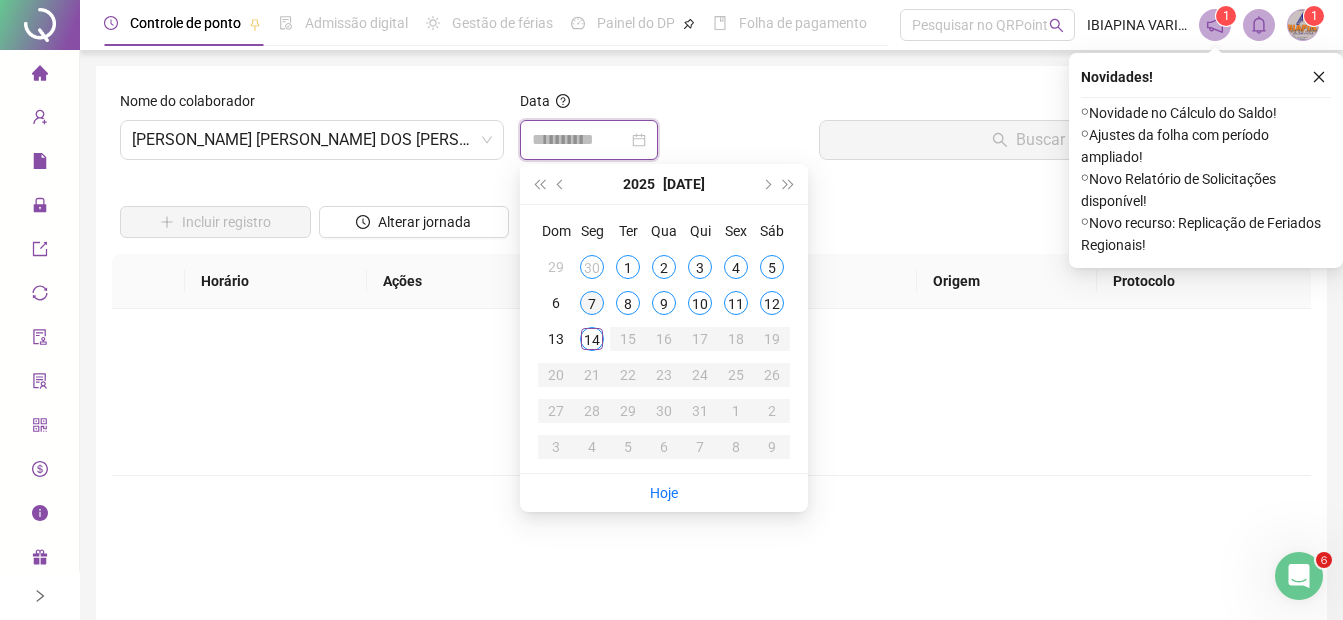 type on "**********" 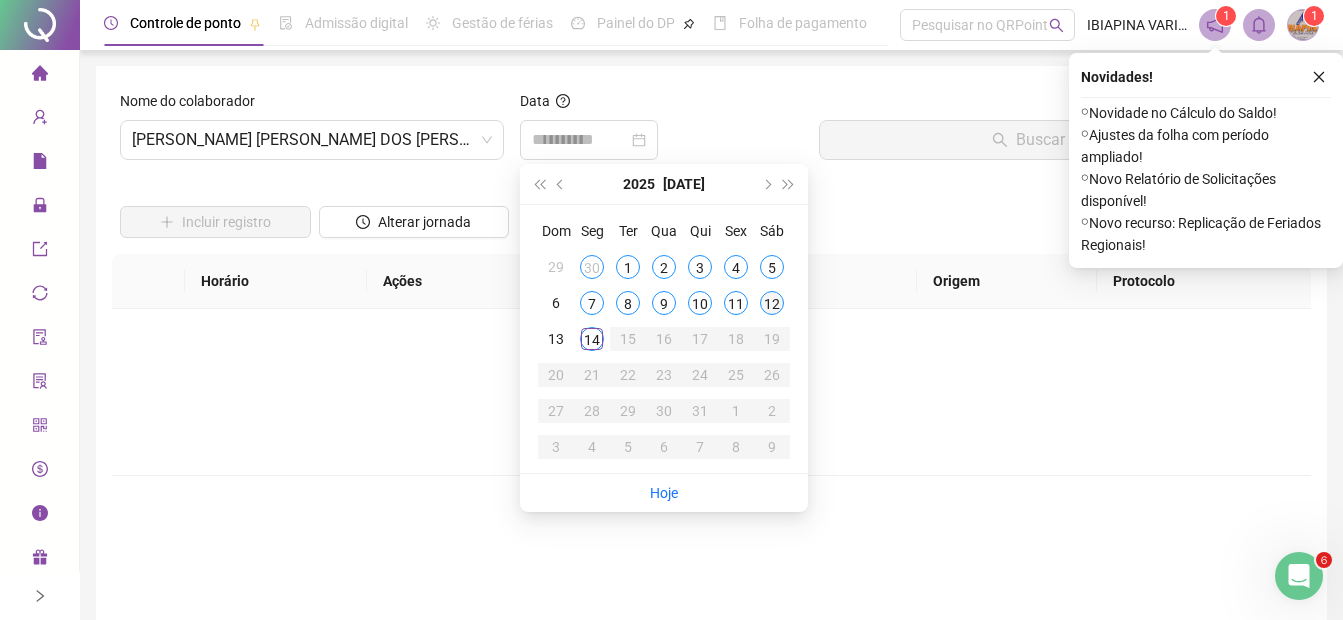 click on "12" at bounding box center [772, 303] 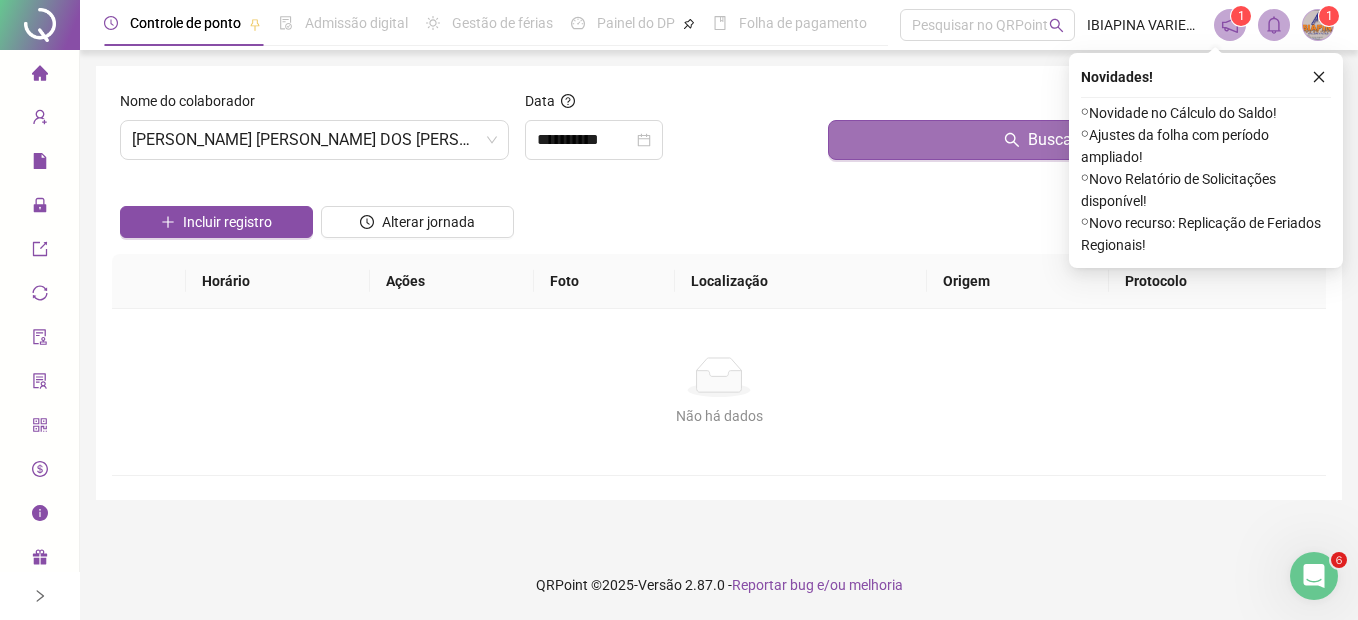 click on "Buscar registros" at bounding box center (1073, 140) 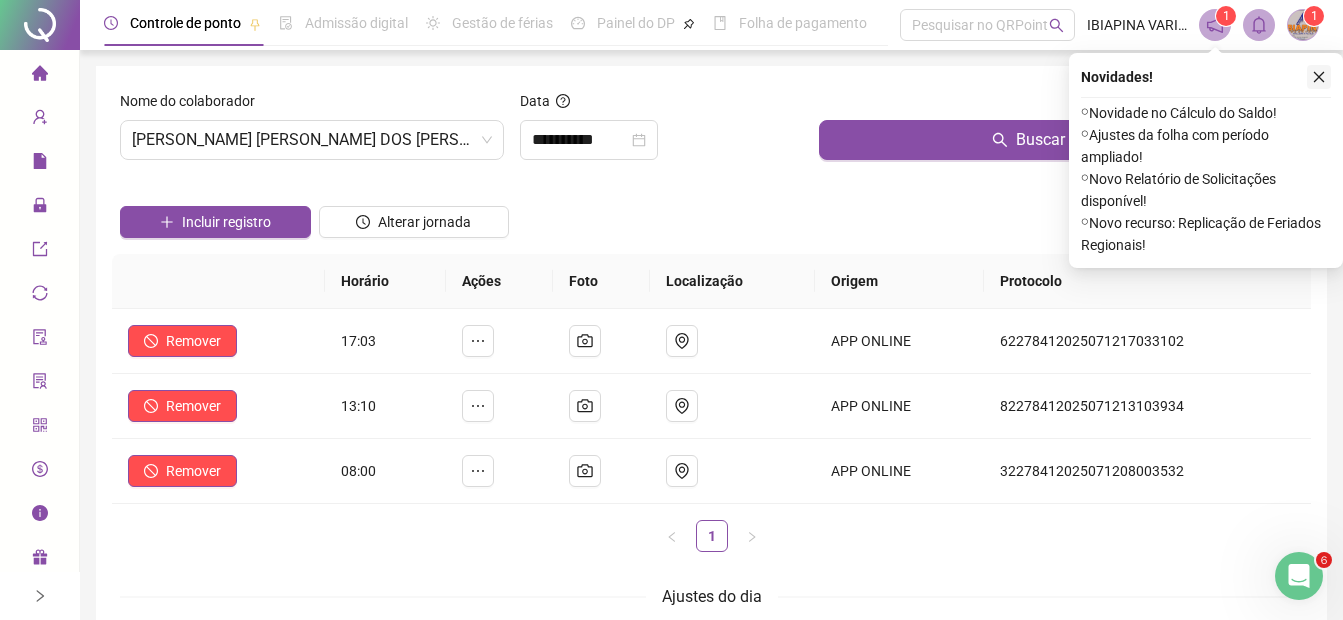 click at bounding box center (1319, 77) 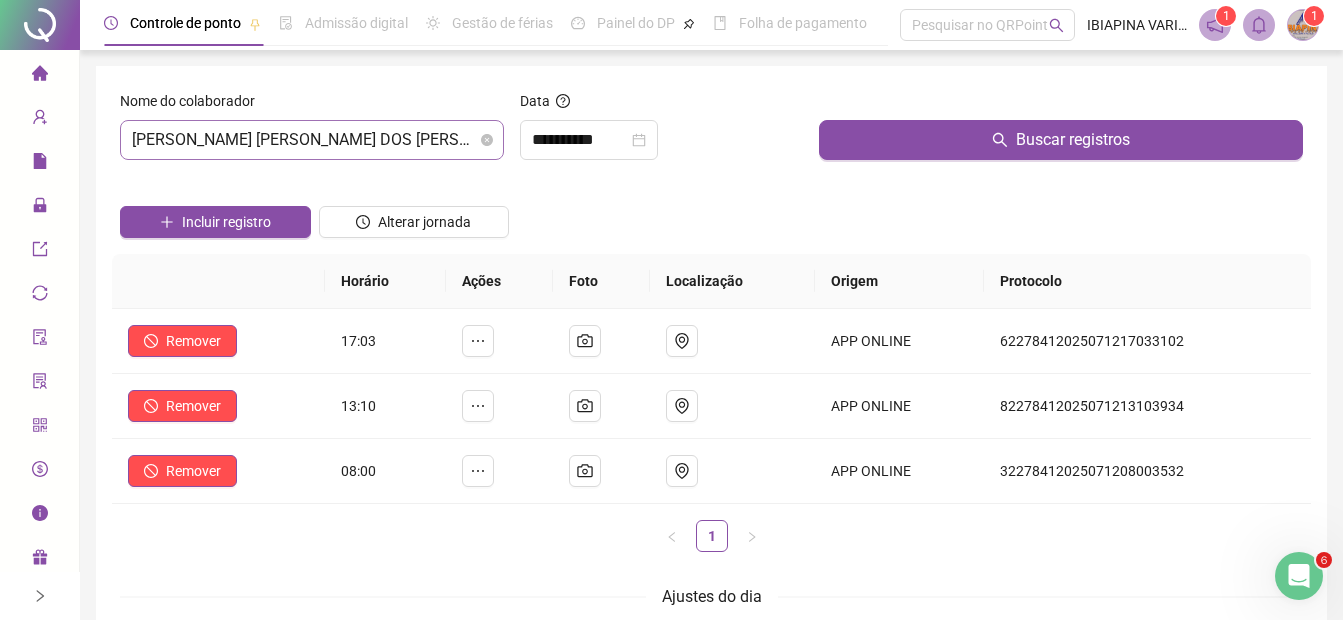 click on "[PERSON_NAME] [PERSON_NAME] DOS [PERSON_NAME]" at bounding box center [312, 140] 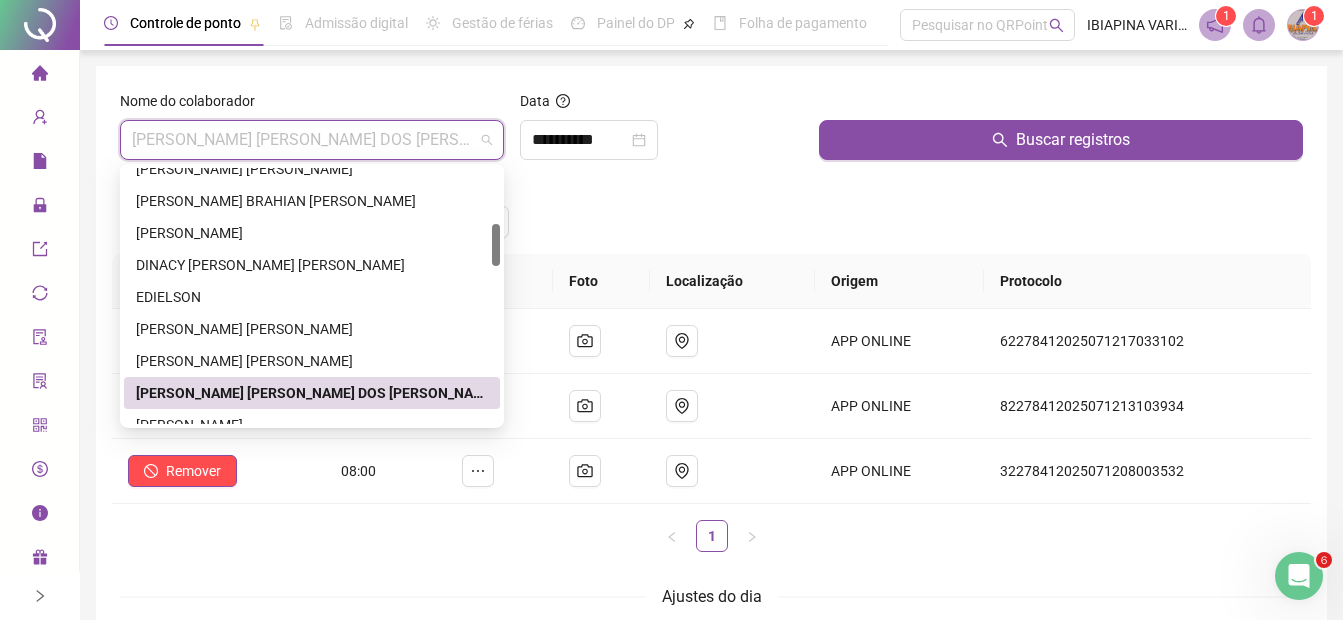 click on "[PERSON_NAME] [PERSON_NAME] DOS [PERSON_NAME]" at bounding box center [312, 393] 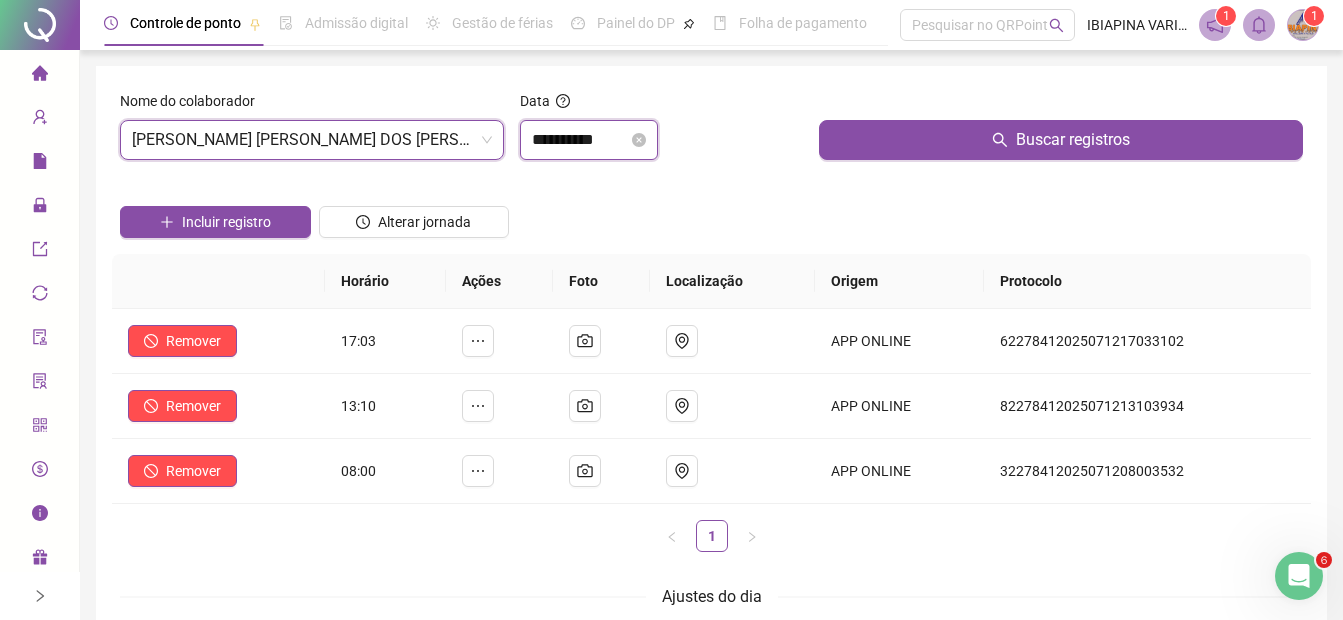 click on "**********" at bounding box center [580, 140] 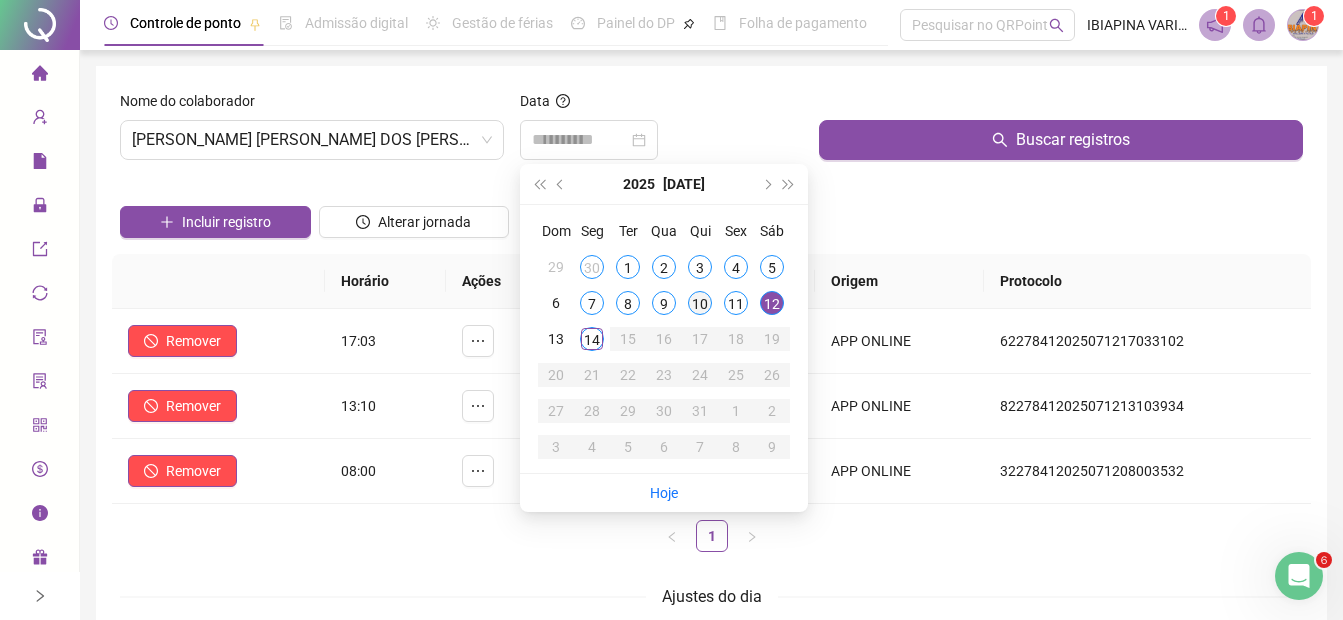 click on "10" at bounding box center [700, 303] 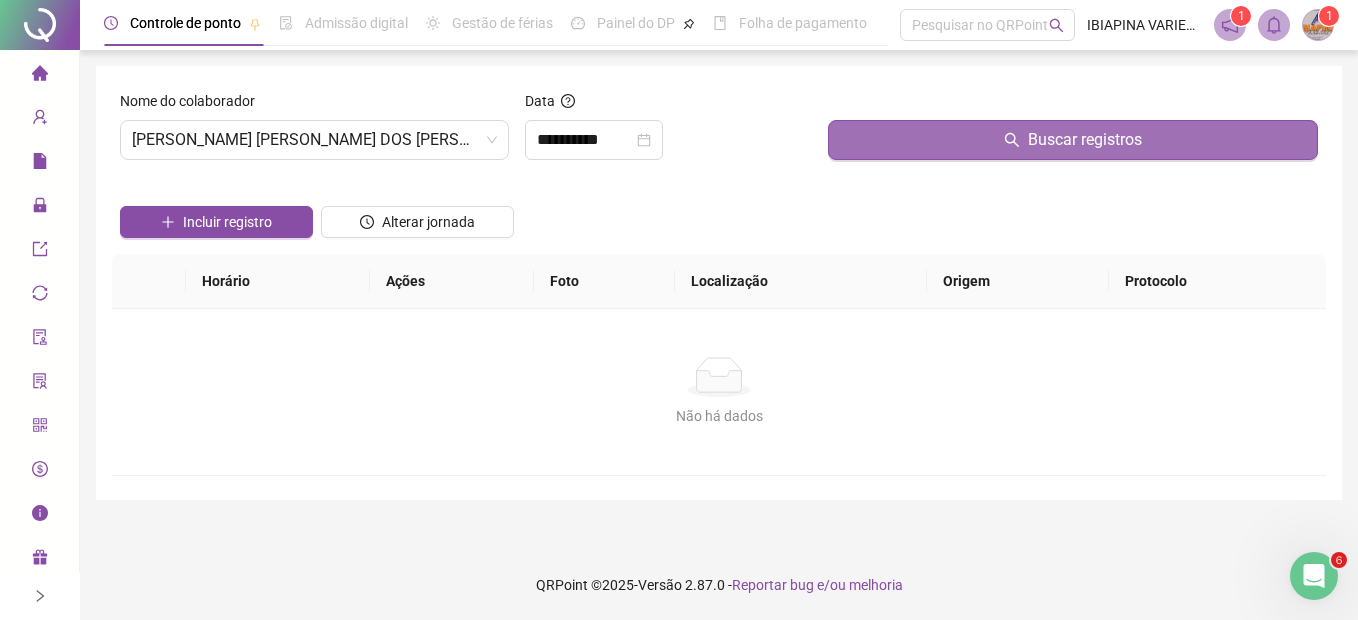 click on "Buscar registros" at bounding box center (1073, 140) 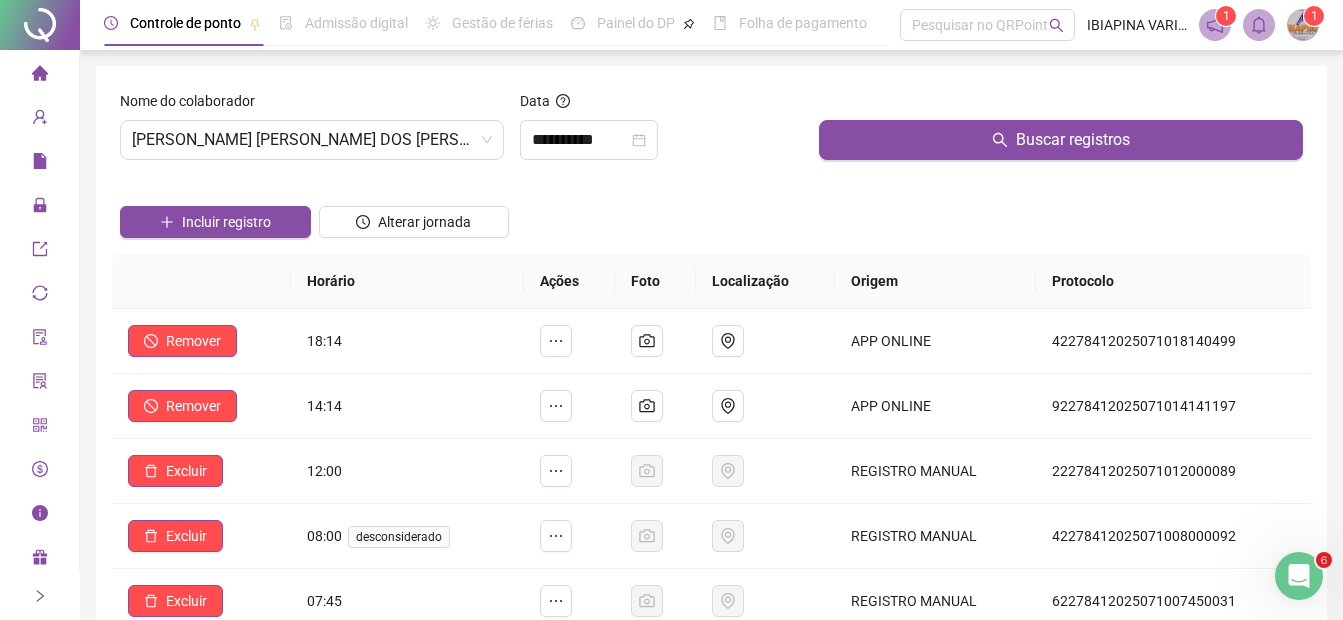 scroll, scrollTop: 67, scrollLeft: 0, axis: vertical 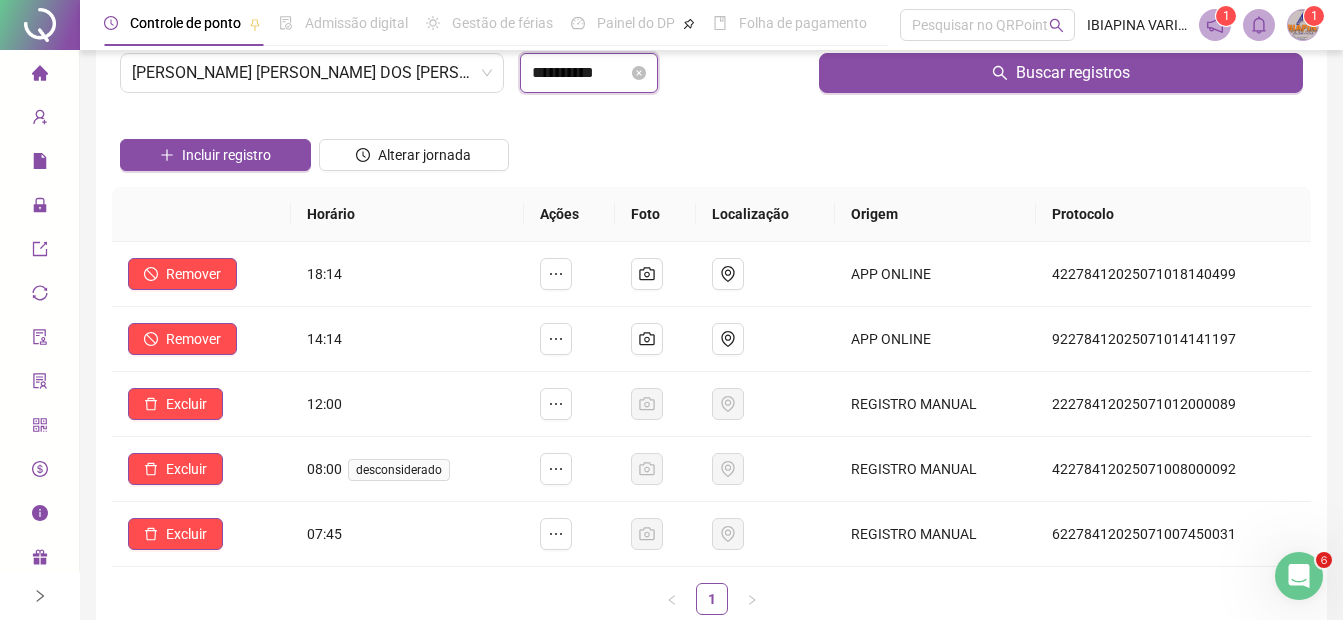 click on "**********" at bounding box center (580, 73) 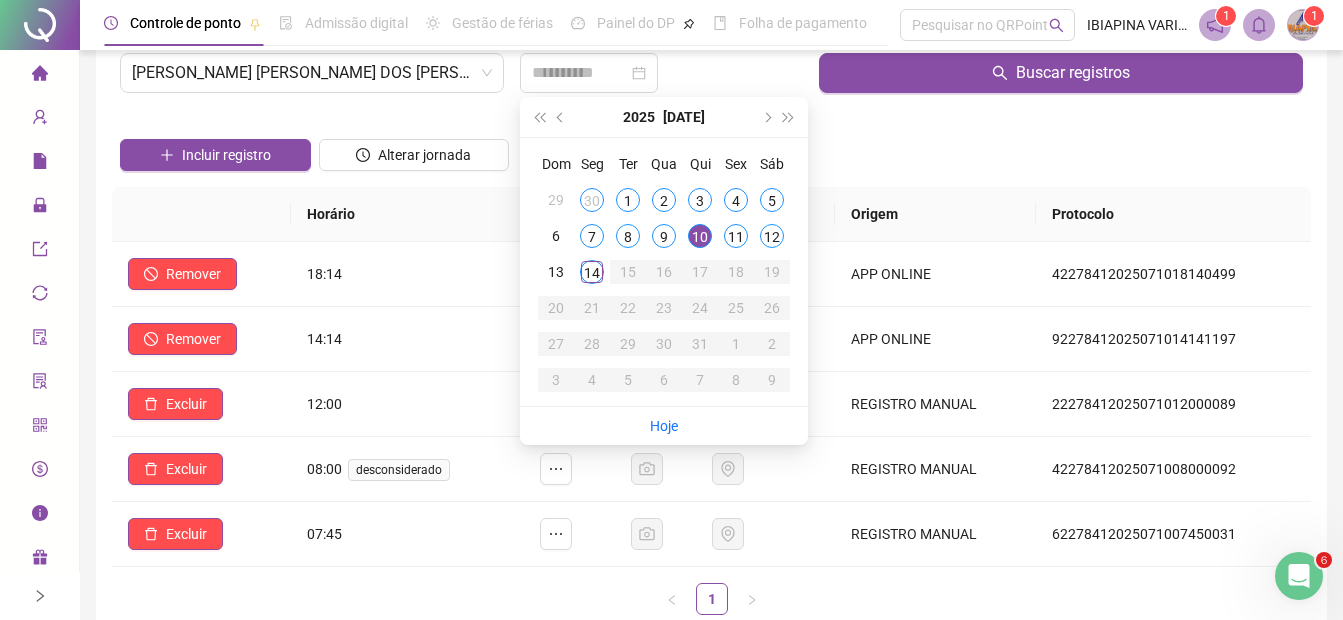 drag, startPoint x: 654, startPoint y: 230, endPoint x: 678, endPoint y: 195, distance: 42.43819 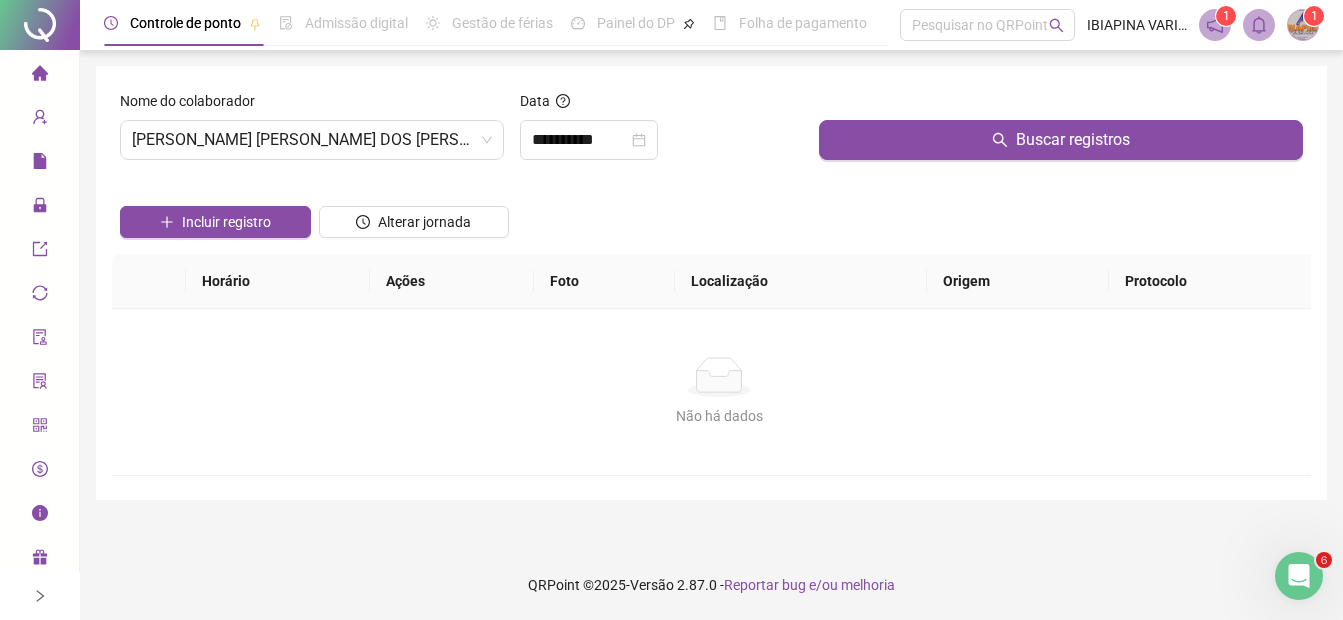 scroll, scrollTop: 0, scrollLeft: 0, axis: both 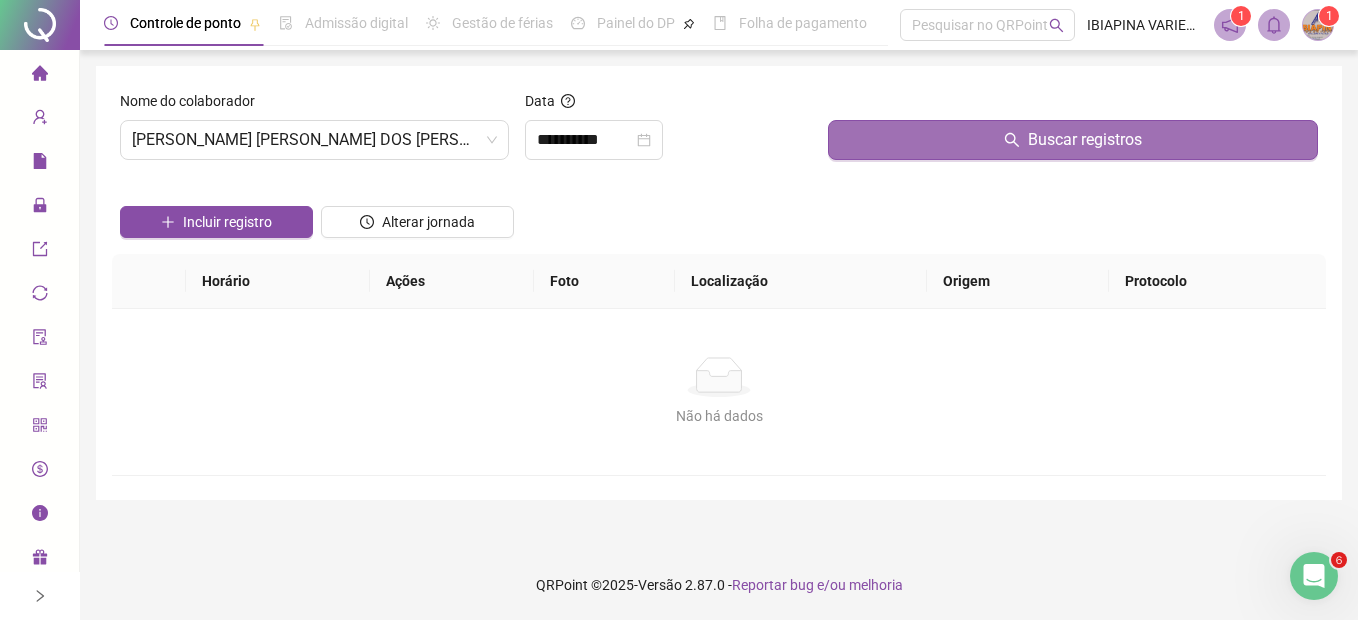 click on "Buscar registros" at bounding box center (1073, 140) 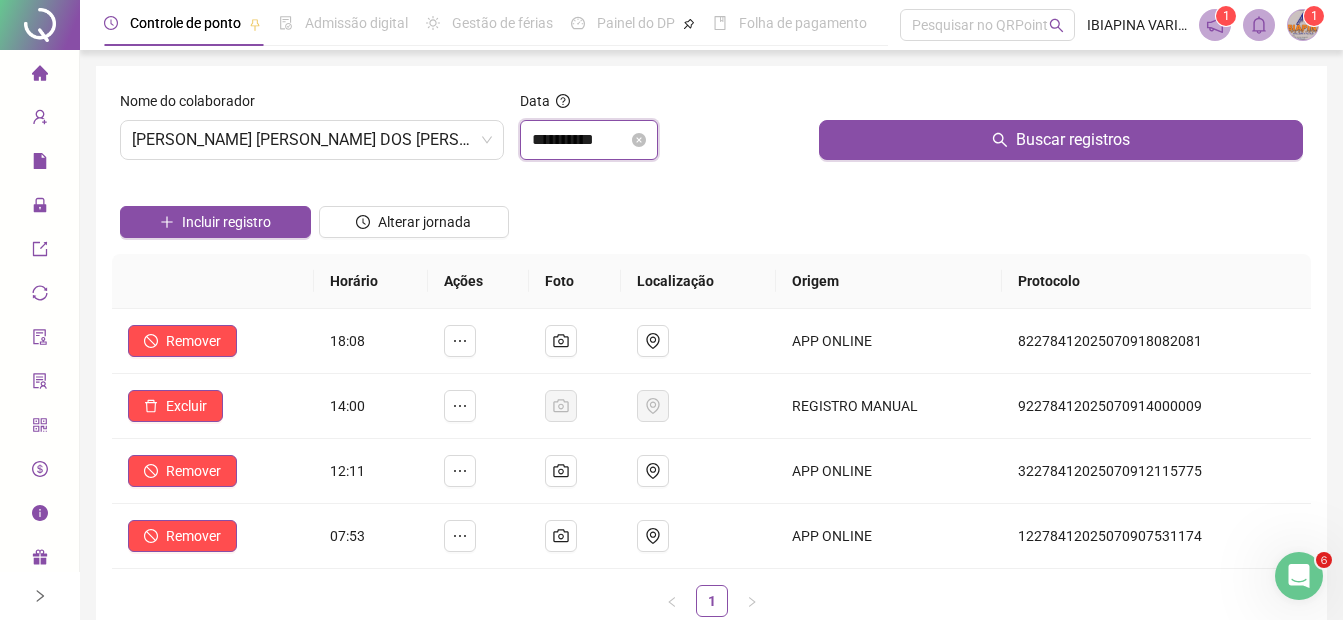 click on "**********" at bounding box center [580, 140] 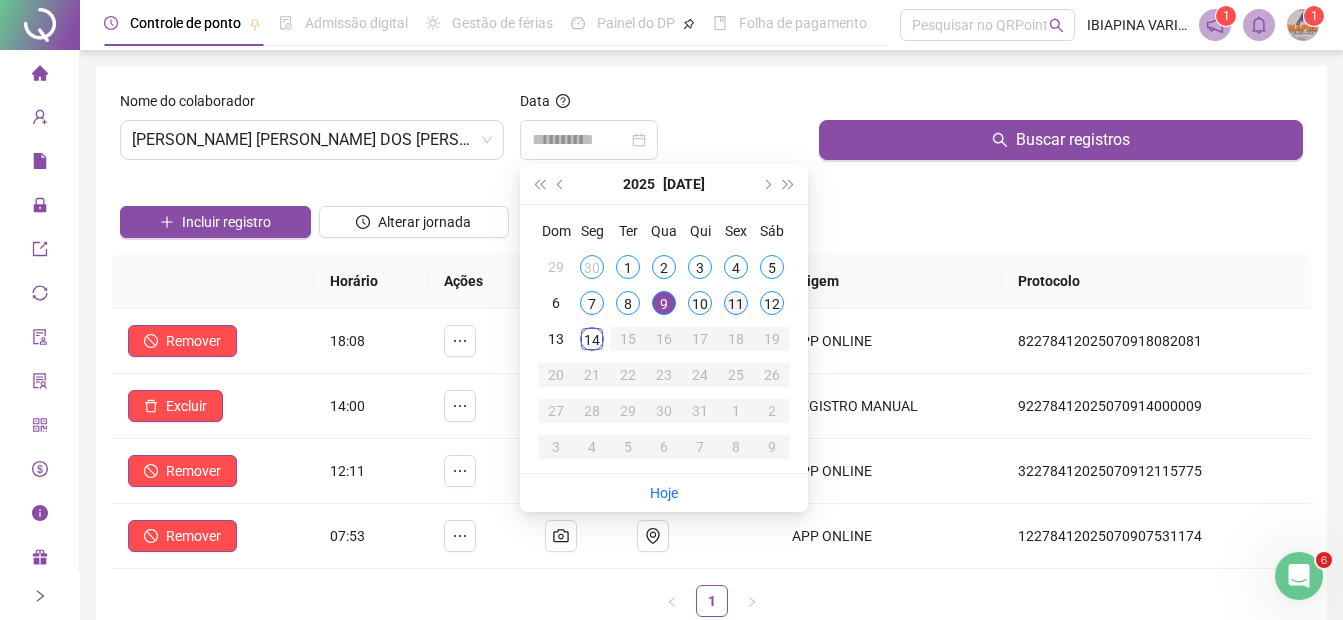 click on "11" at bounding box center [736, 303] 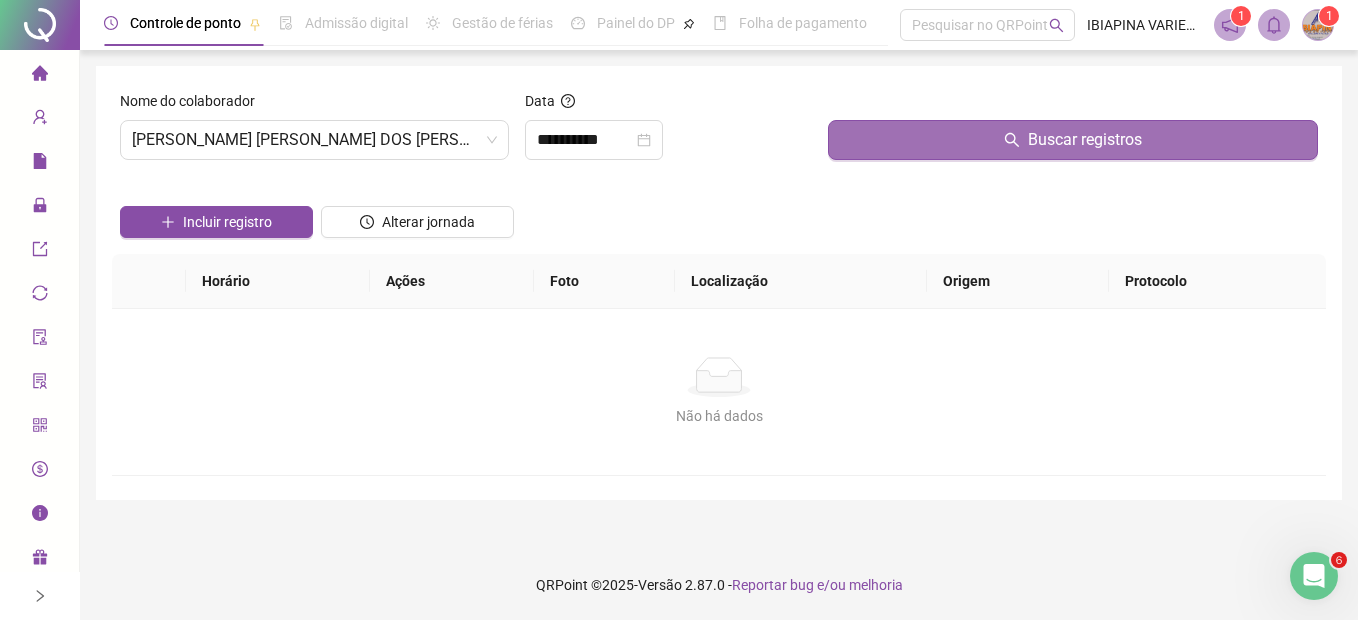 click on "Buscar registros" at bounding box center (1073, 140) 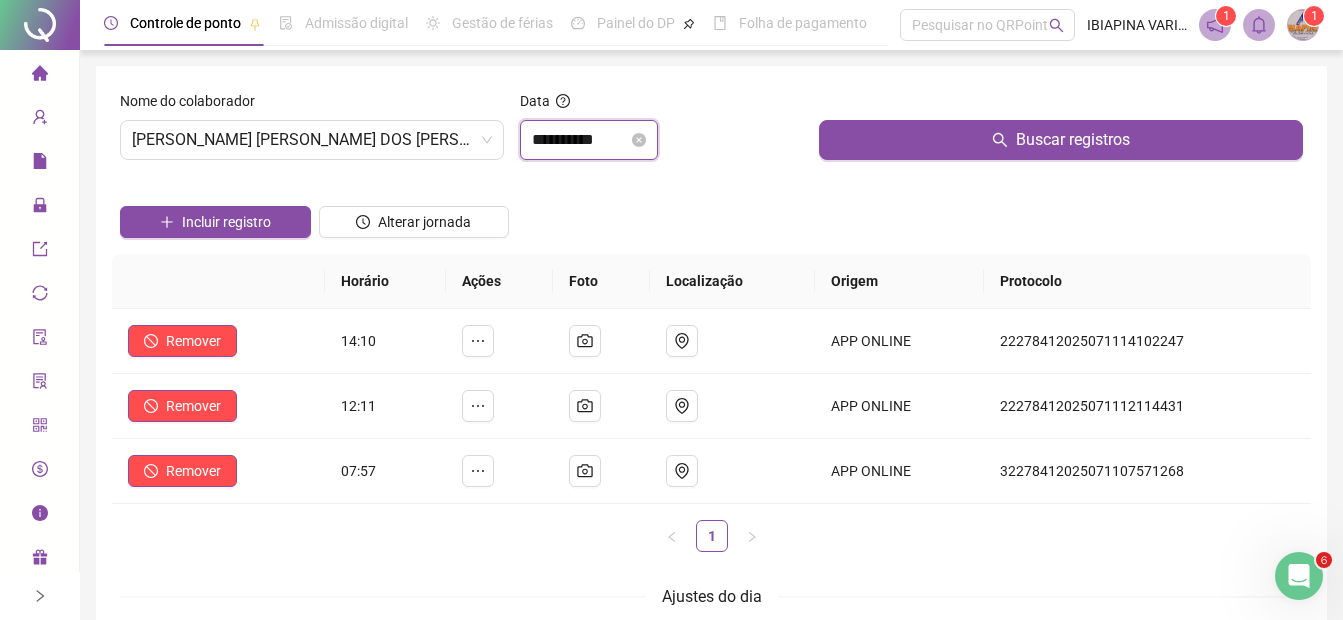 click on "**********" at bounding box center [580, 140] 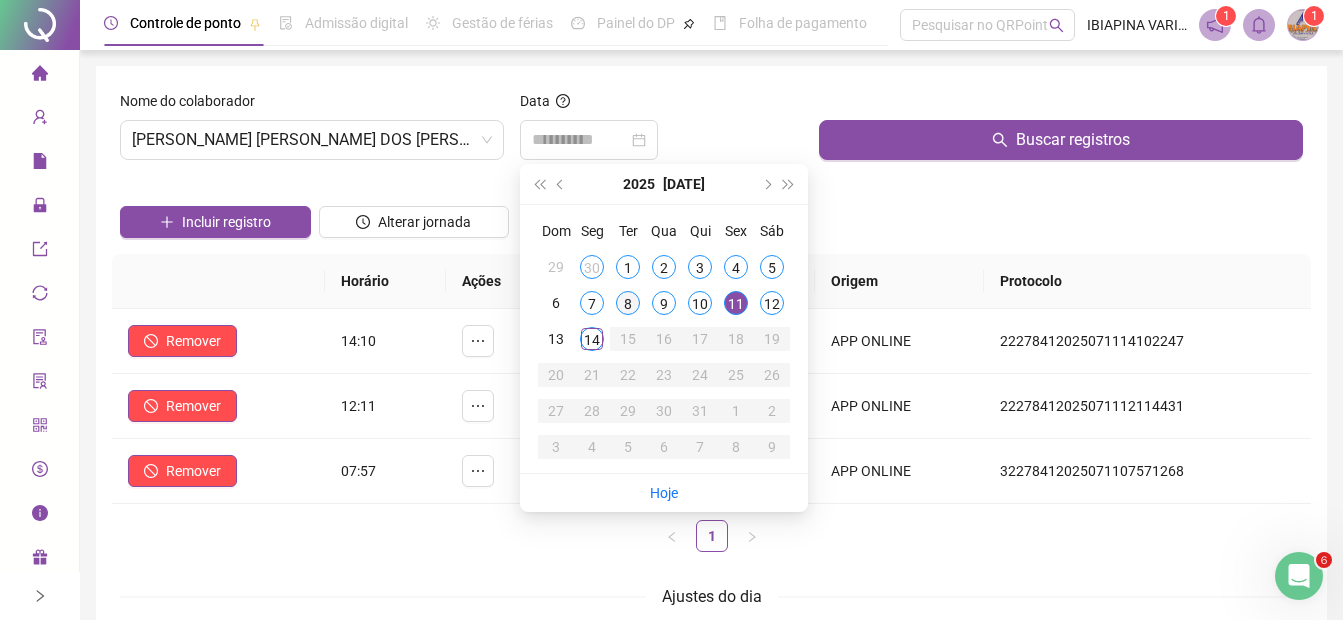 click on "8" at bounding box center [628, 303] 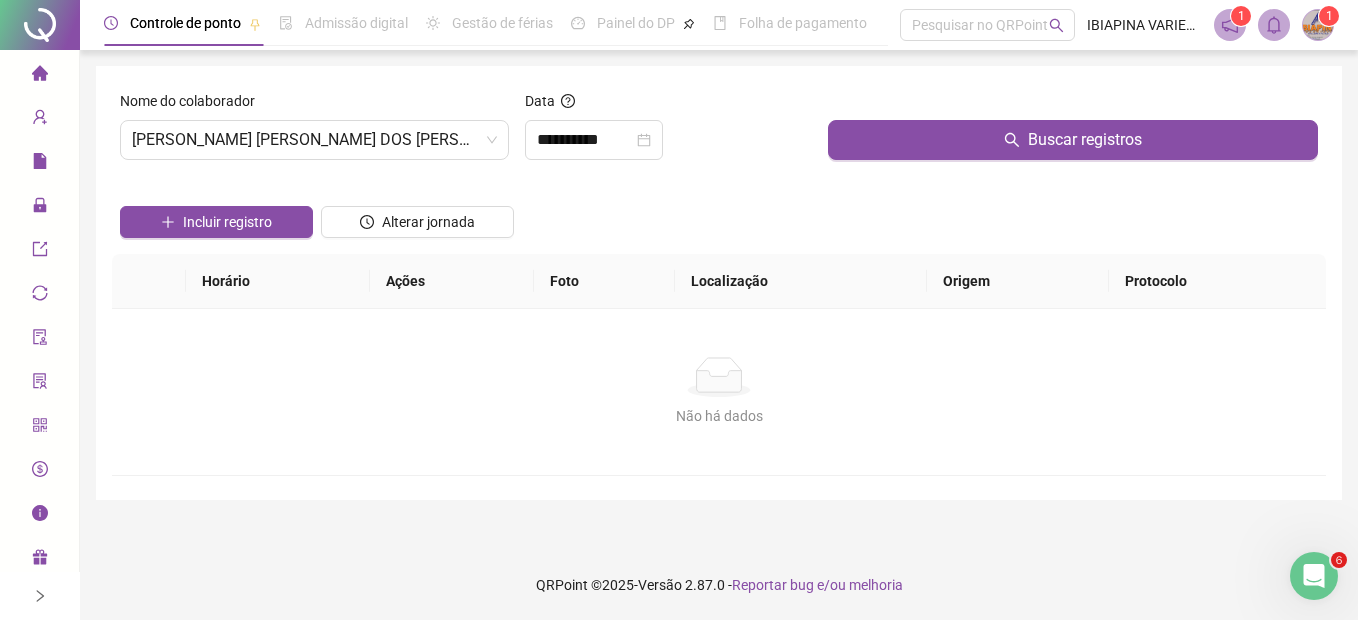 click at bounding box center (1073, 105) 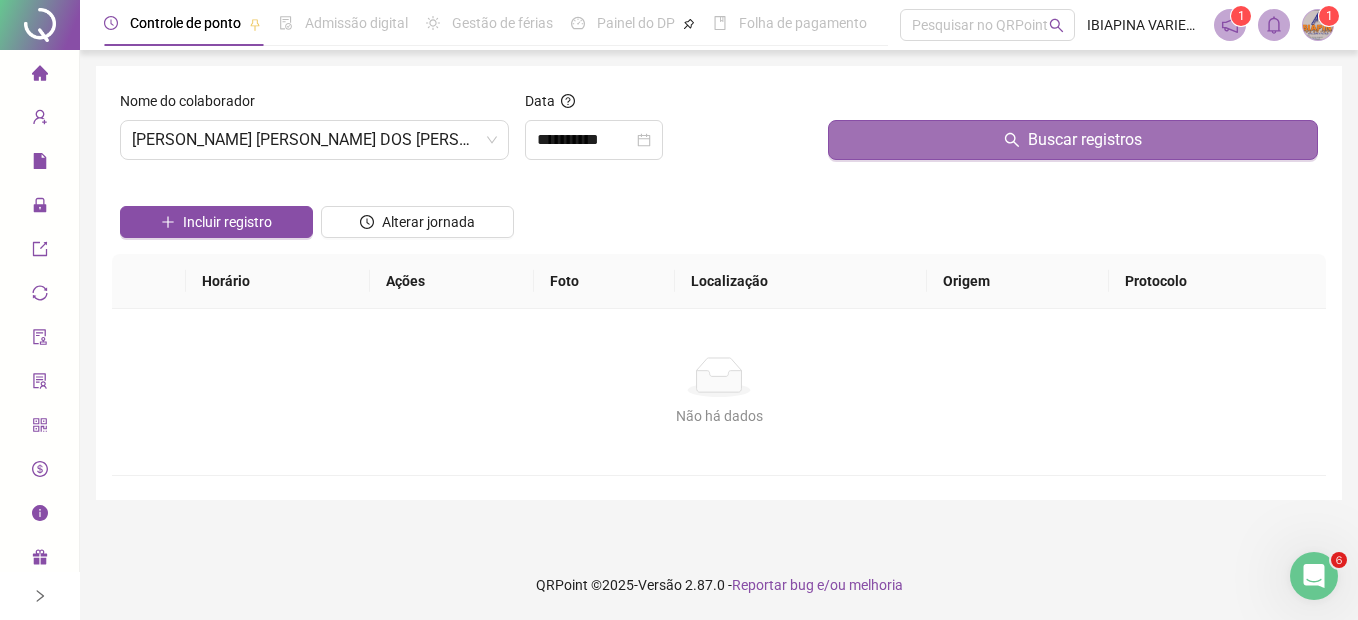 click on "Buscar registros" at bounding box center [1073, 140] 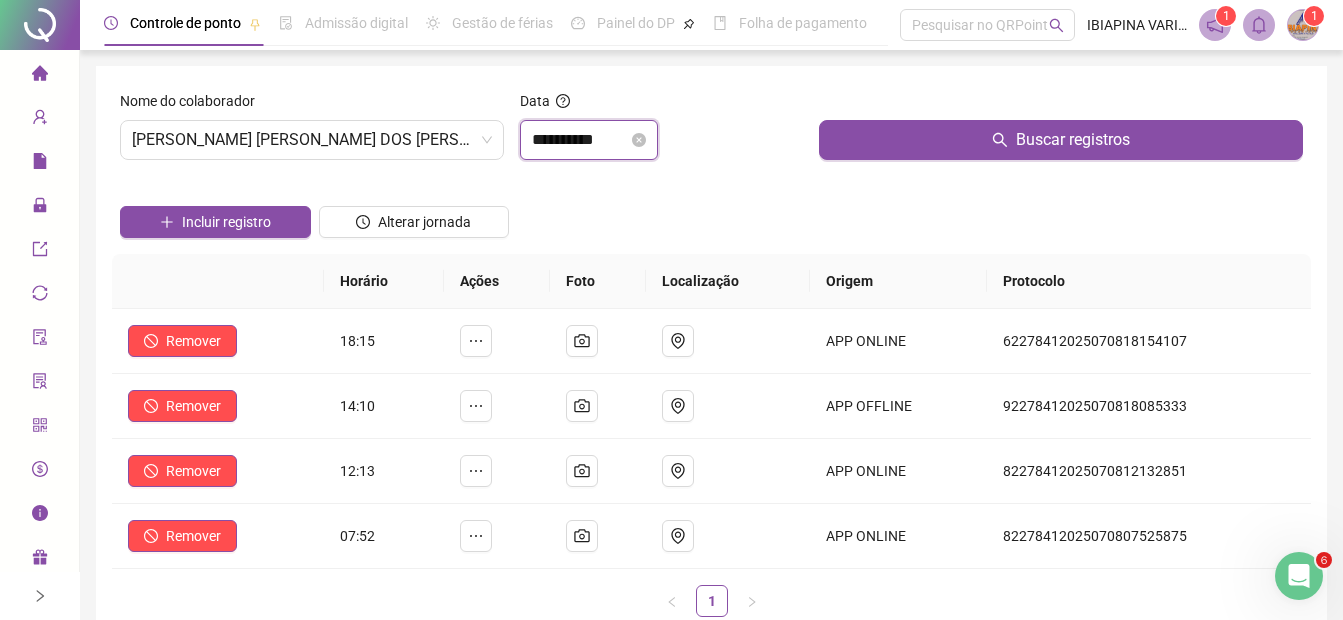 click on "**********" at bounding box center (580, 140) 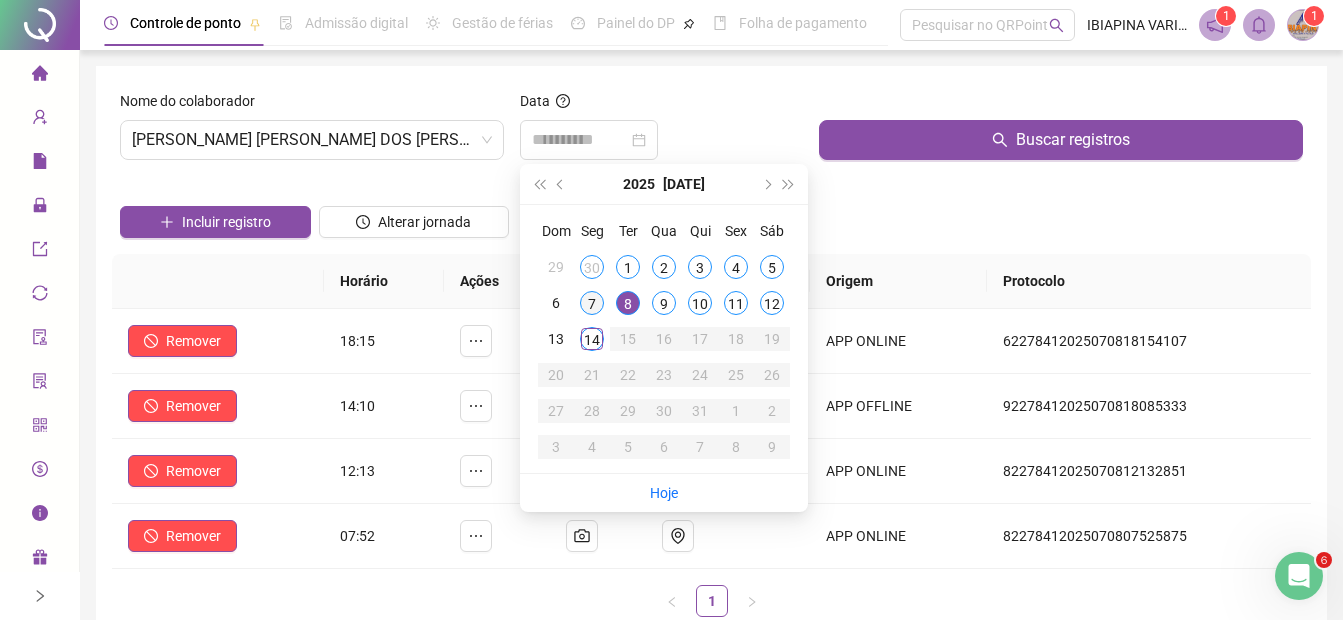 click on "7" at bounding box center (592, 303) 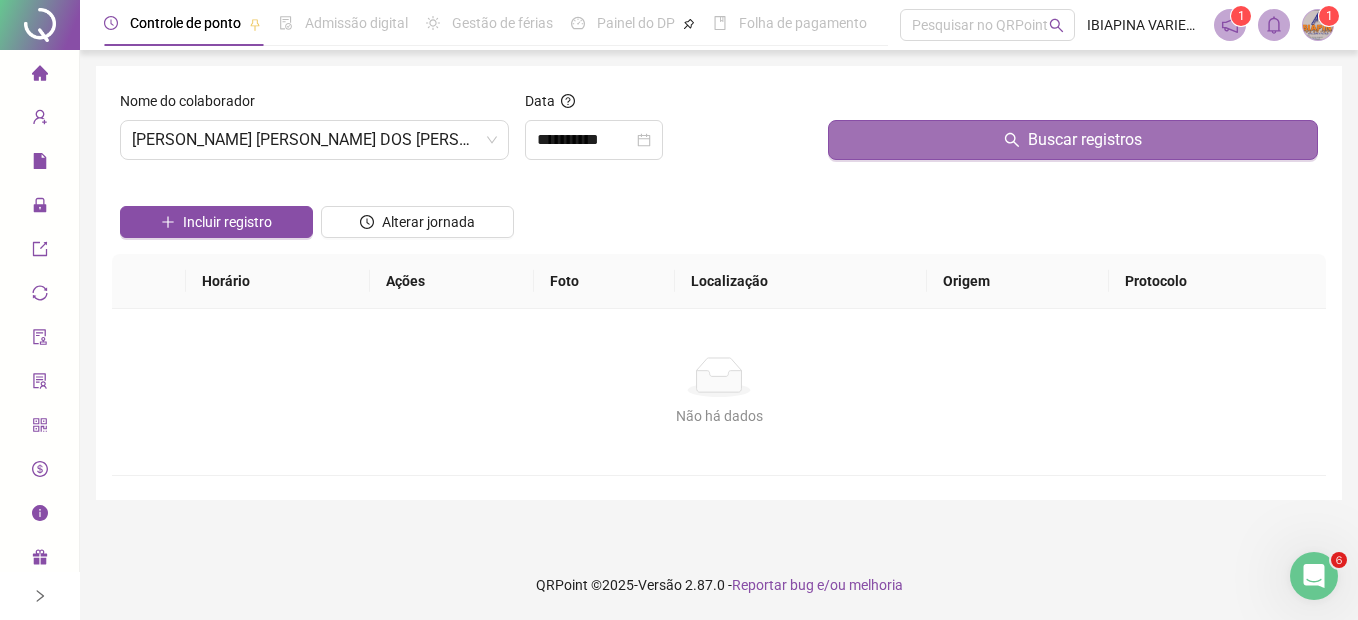 click on "Buscar registros" at bounding box center [1073, 140] 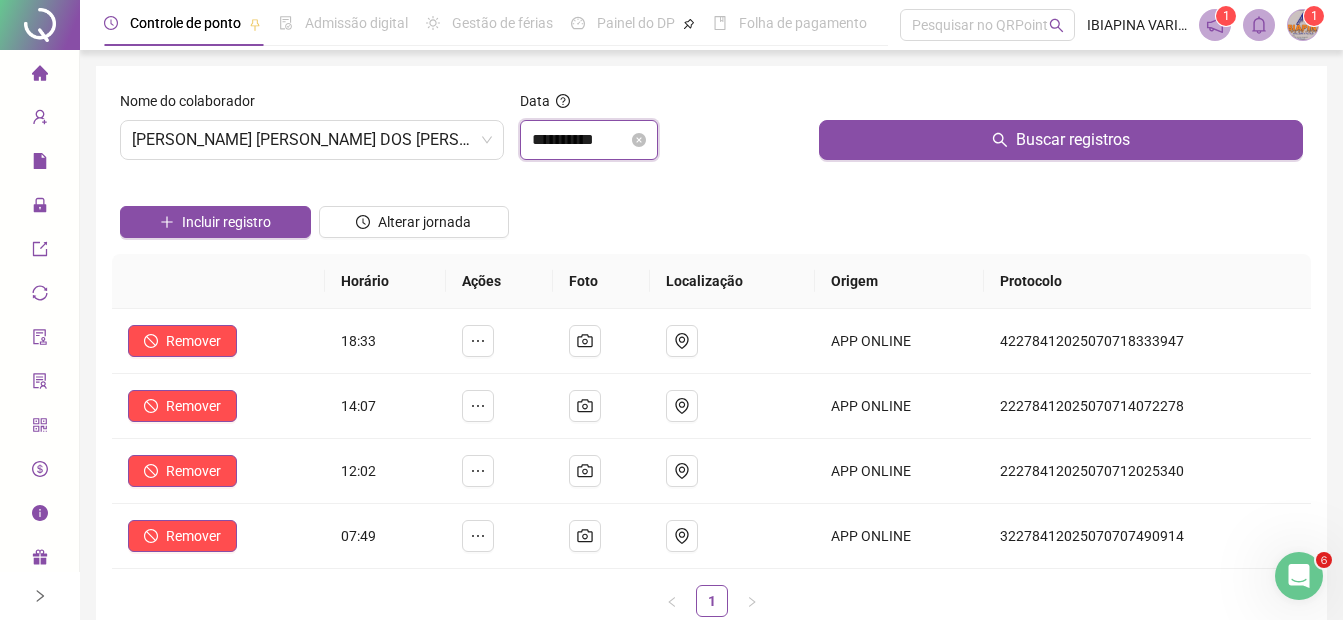 click on "**********" at bounding box center [580, 140] 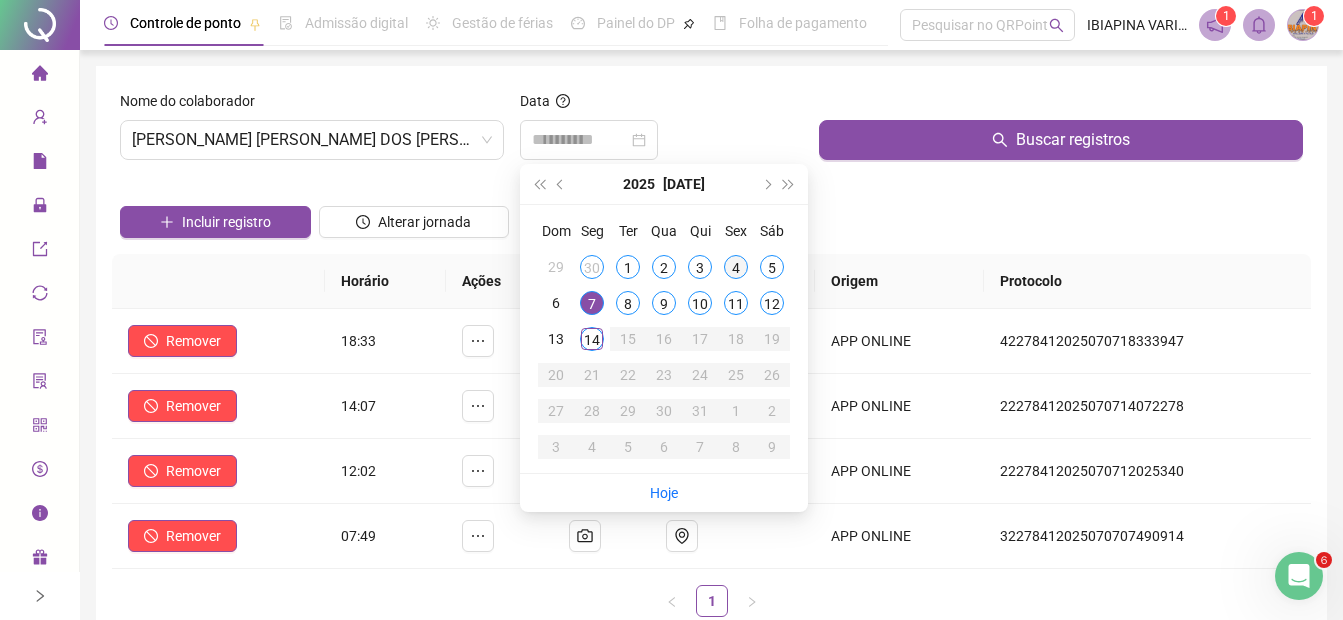 click on "4" at bounding box center (736, 267) 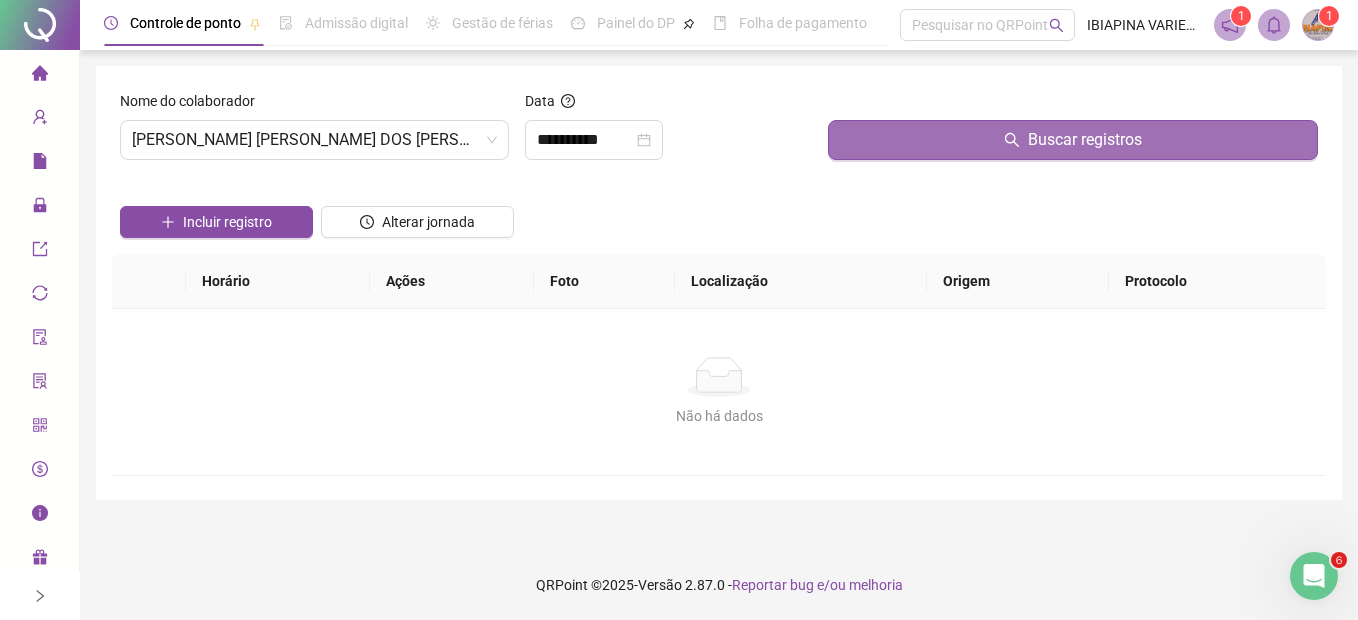 click on "Buscar registros" at bounding box center (1073, 140) 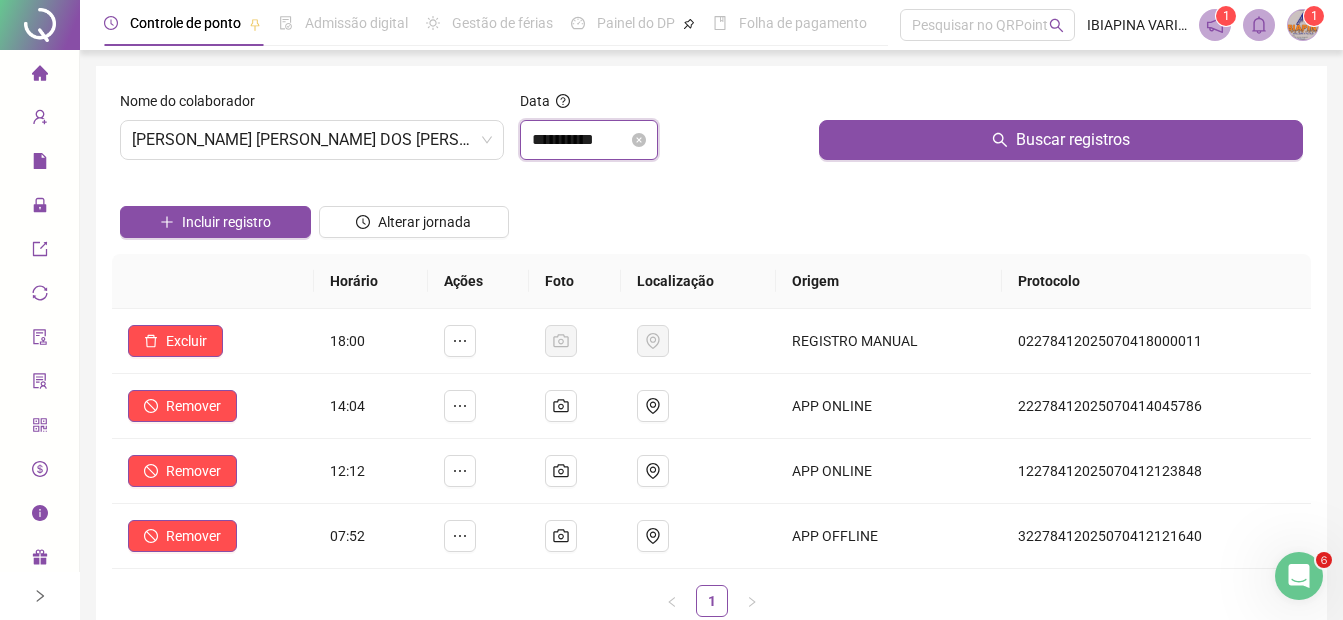click on "**********" at bounding box center [580, 140] 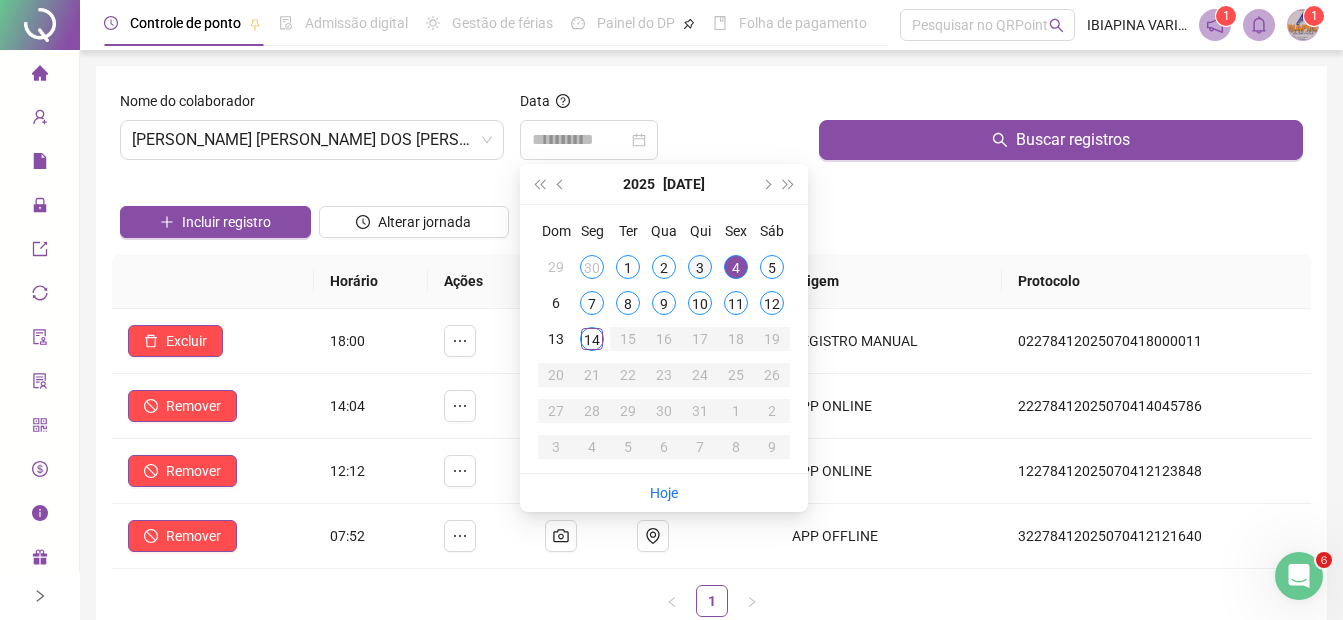 click on "3" at bounding box center (700, 267) 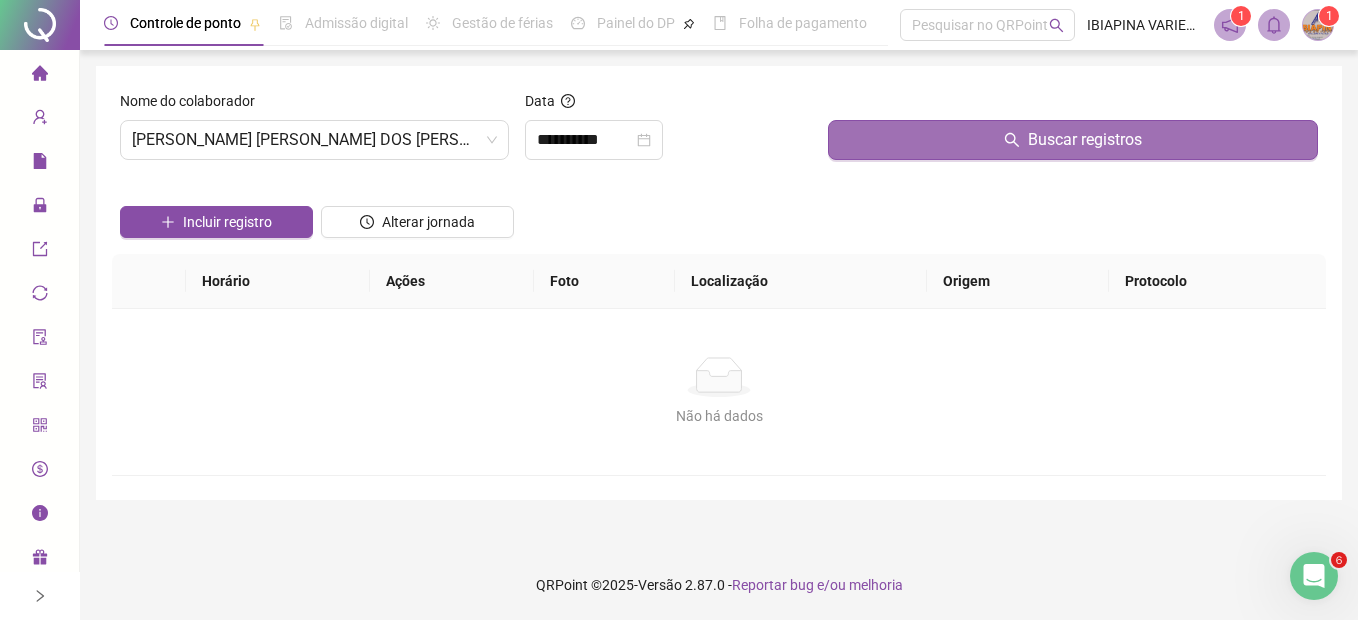 click on "Buscar registros" at bounding box center [1073, 140] 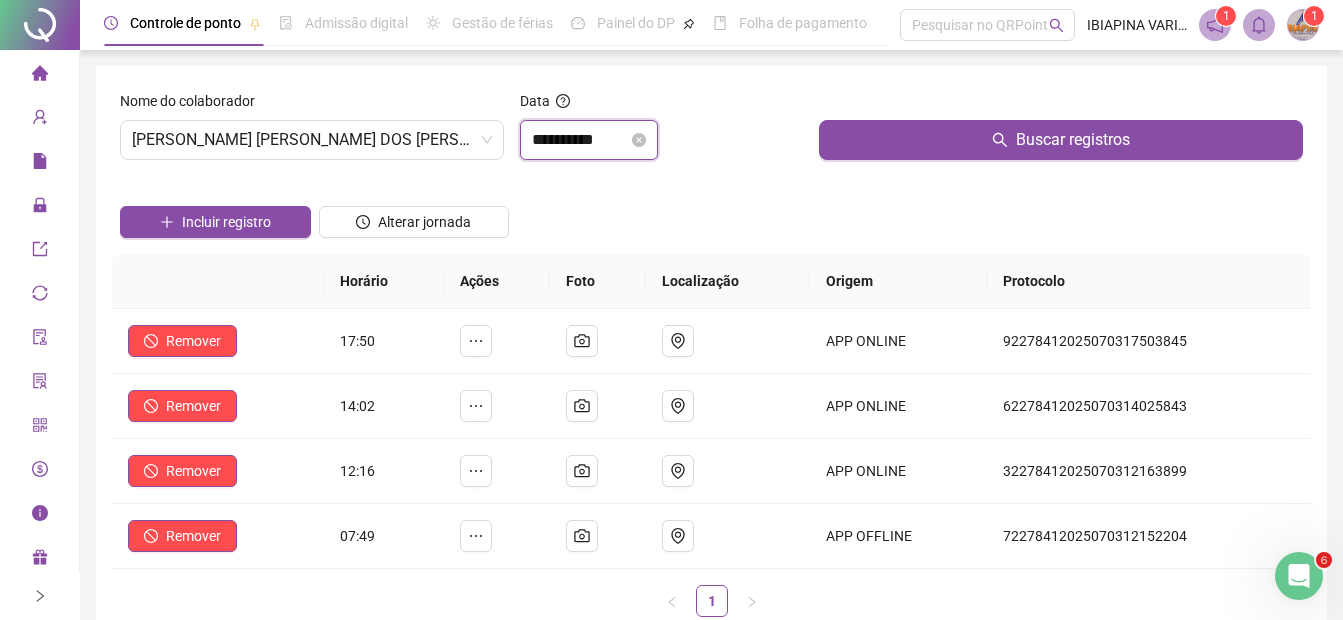 click on "**********" at bounding box center (580, 140) 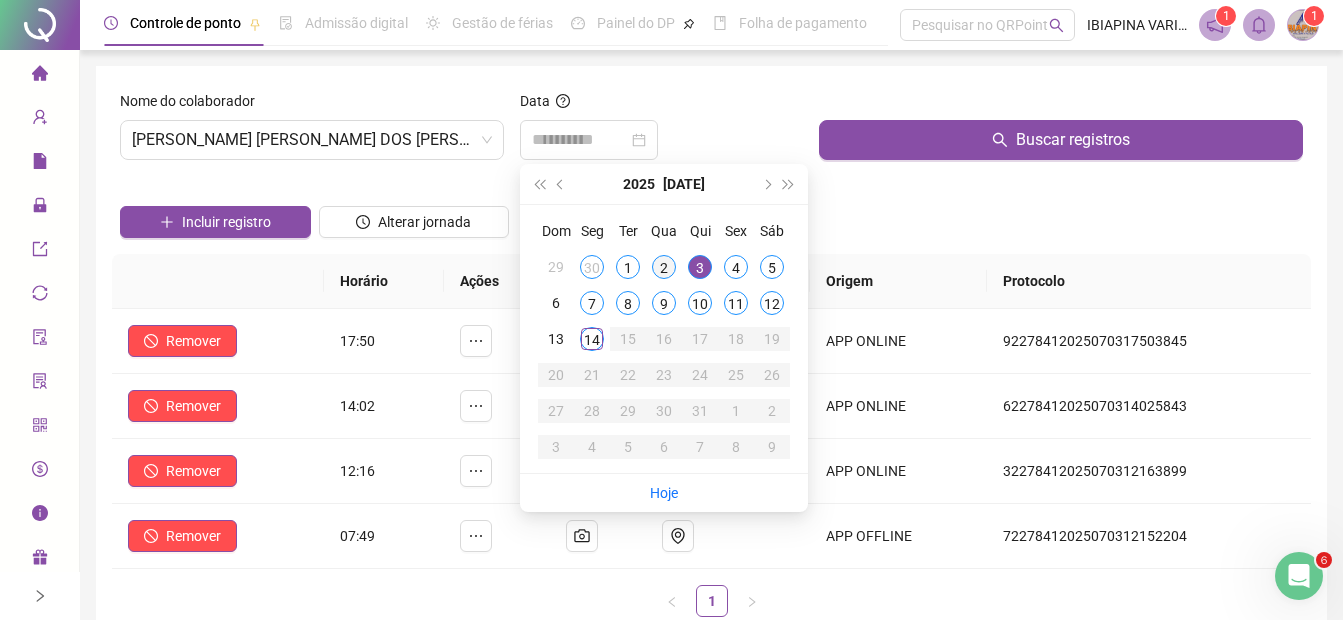 click on "2" at bounding box center [664, 267] 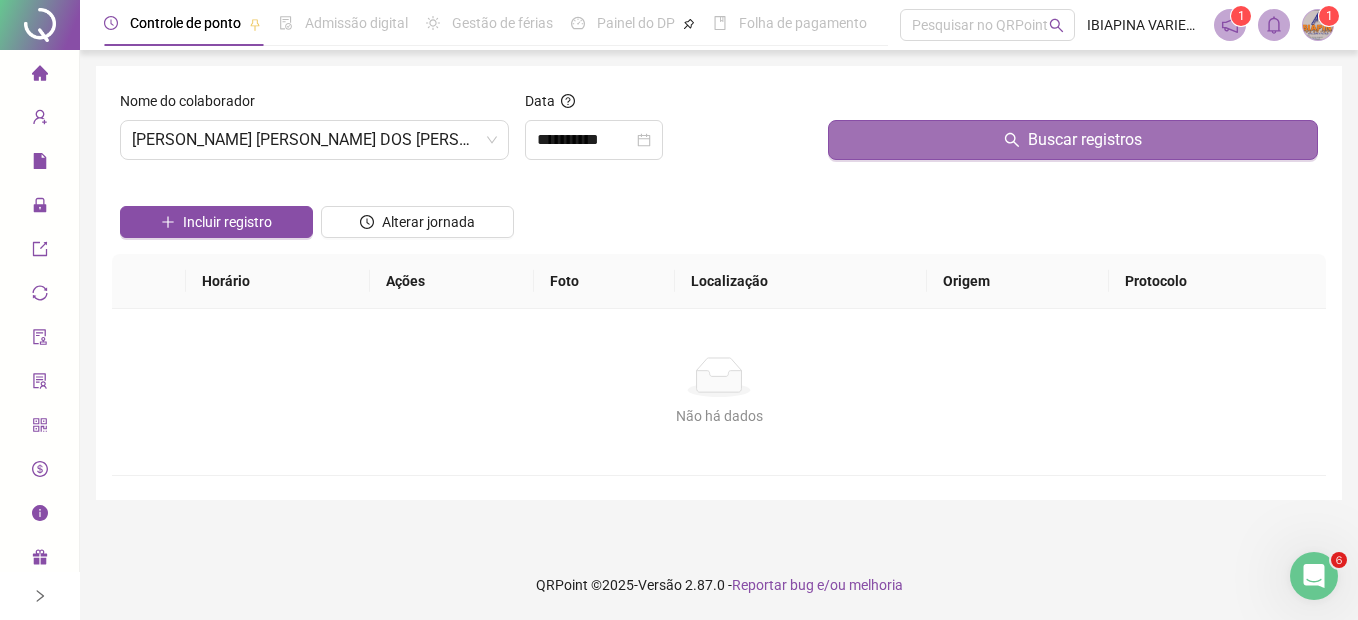 click on "Buscar registros" at bounding box center [1073, 140] 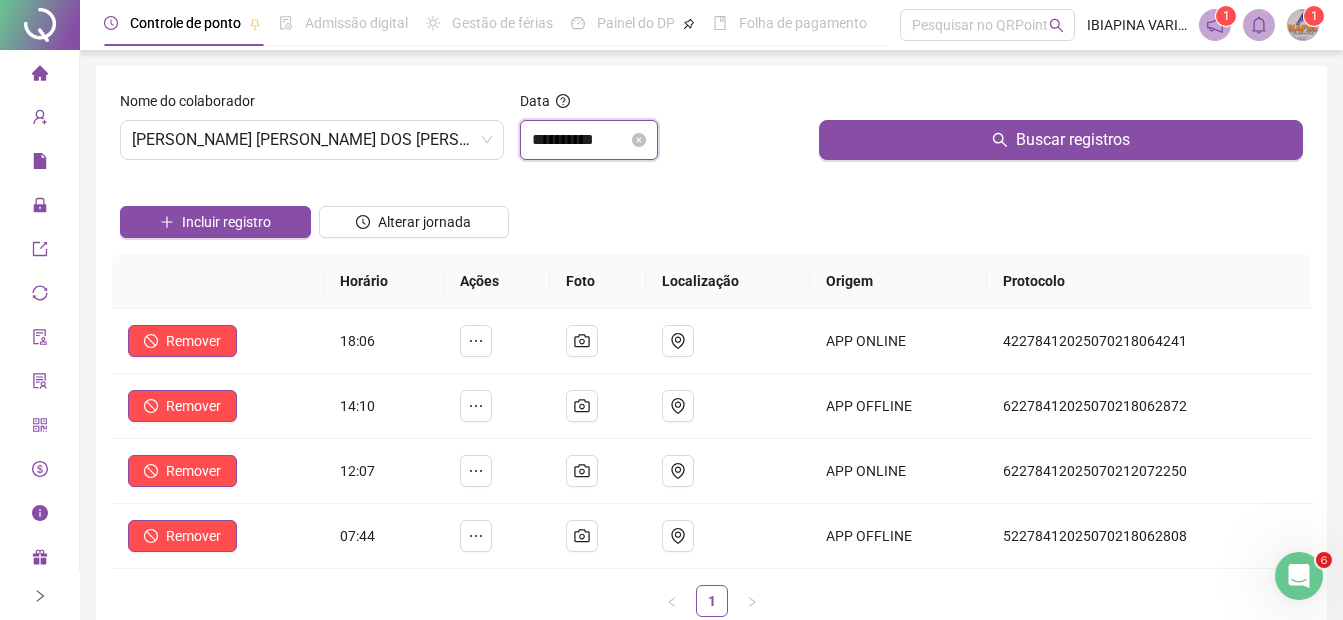 click on "**********" at bounding box center [580, 140] 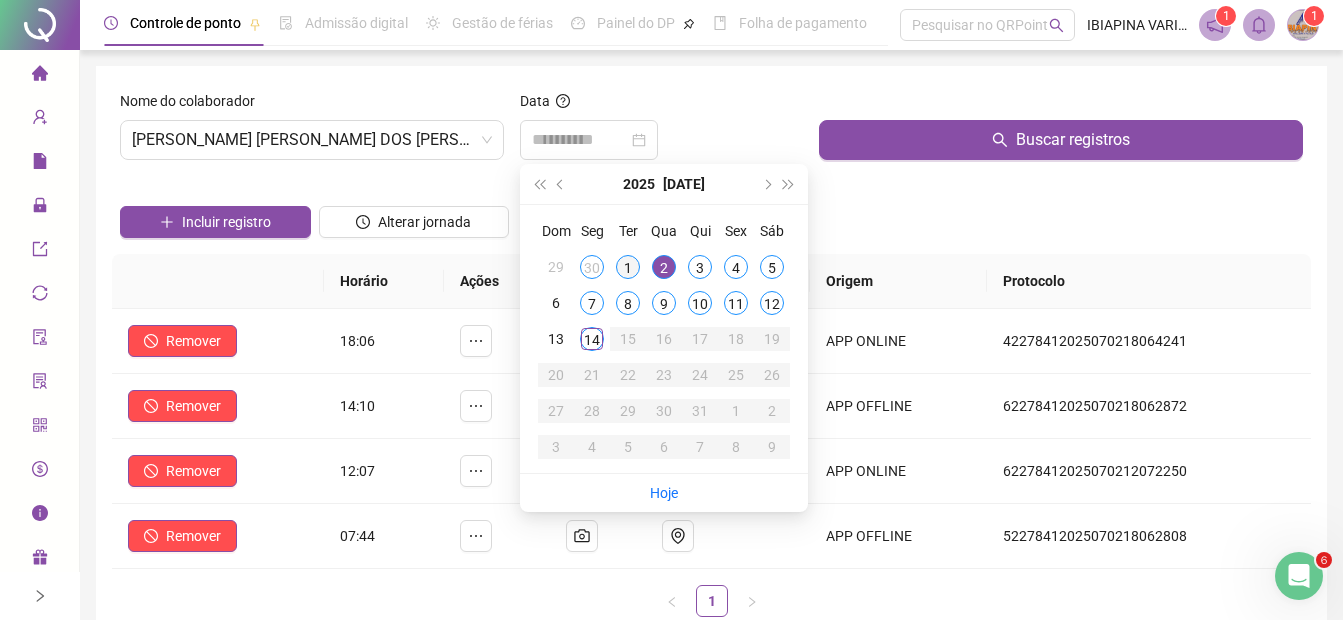 click on "1" at bounding box center [628, 267] 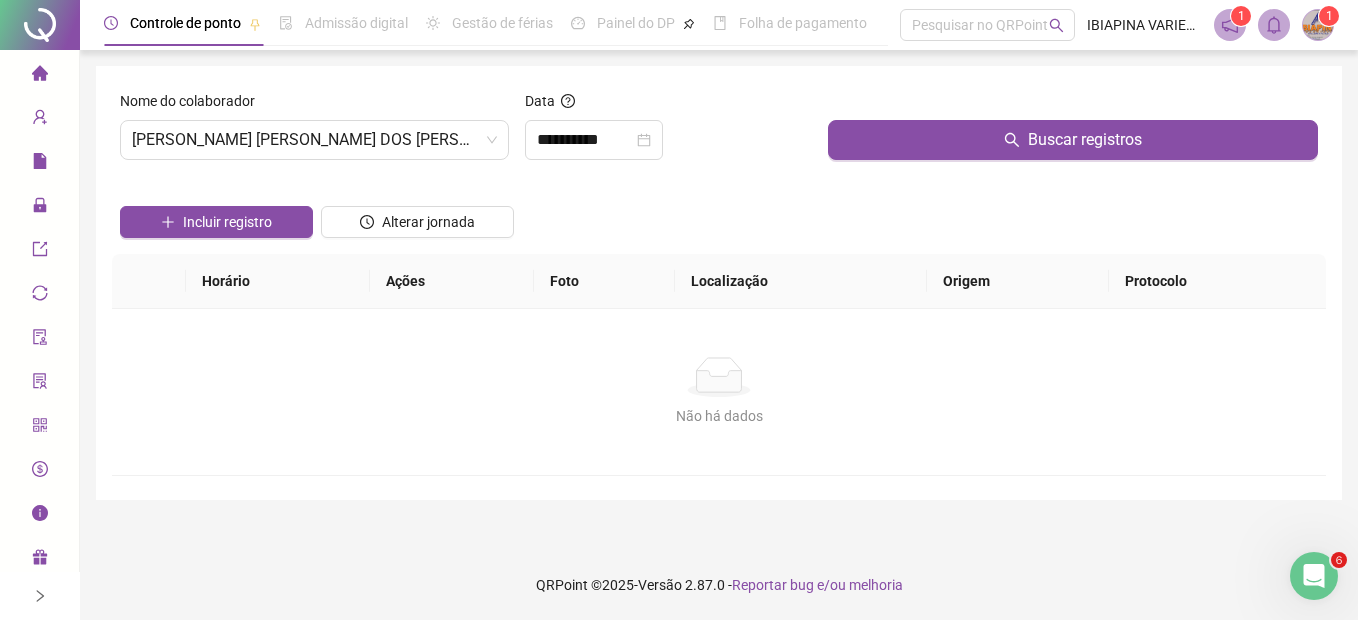 click on "Incluir registro   Alterar jornada" at bounding box center [719, 215] 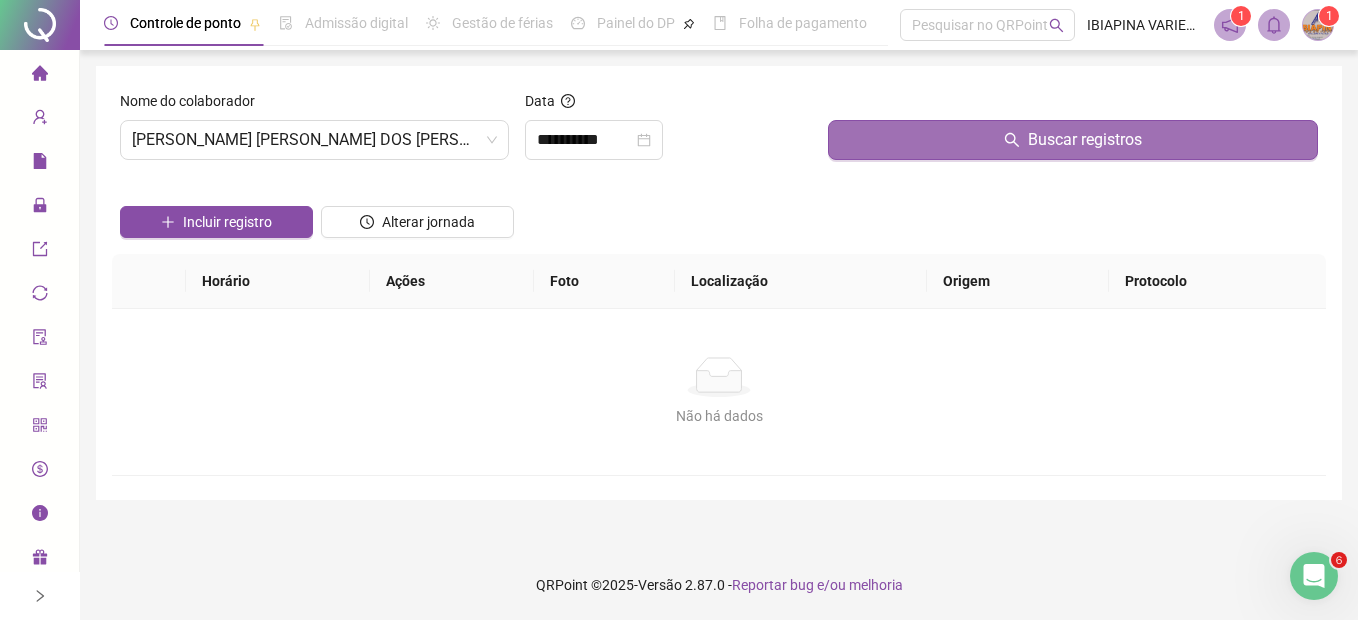 click on "Buscar registros" at bounding box center [1073, 133] 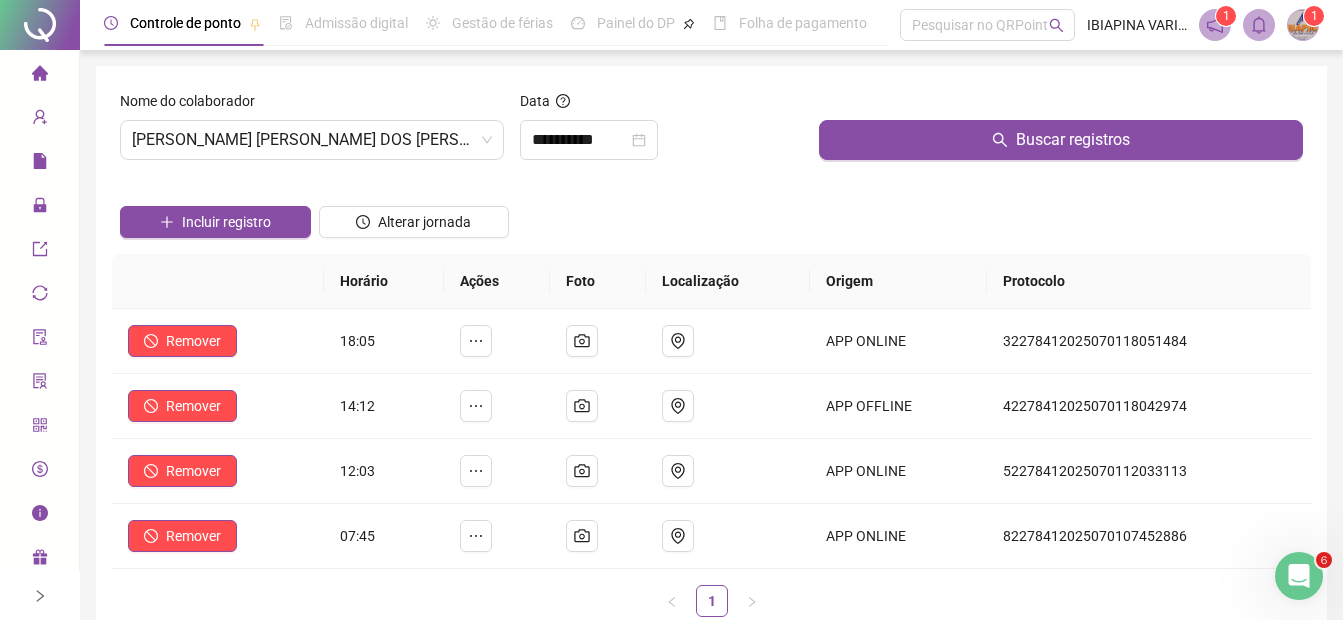 click on "Horário Ações Foto Localização Origem Protocolo               Remover 18:05 APP ONLINE 32278412025070118051484 Remover 14:12 APP OFFLINE 42278412025070118042974 Remover 12:03 APP ONLINE 52278412025070112033113 Remover 07:45 APP ONLINE 82278412025070107452886 1" at bounding box center (711, 435) 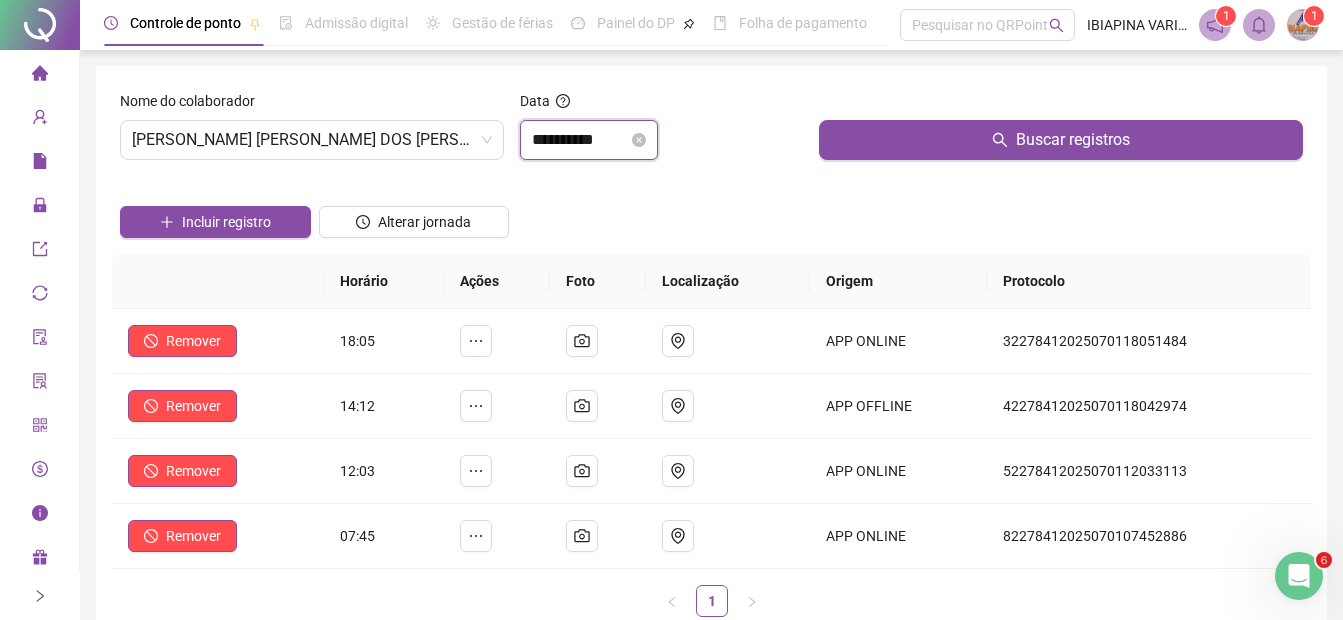 click on "**********" at bounding box center (580, 140) 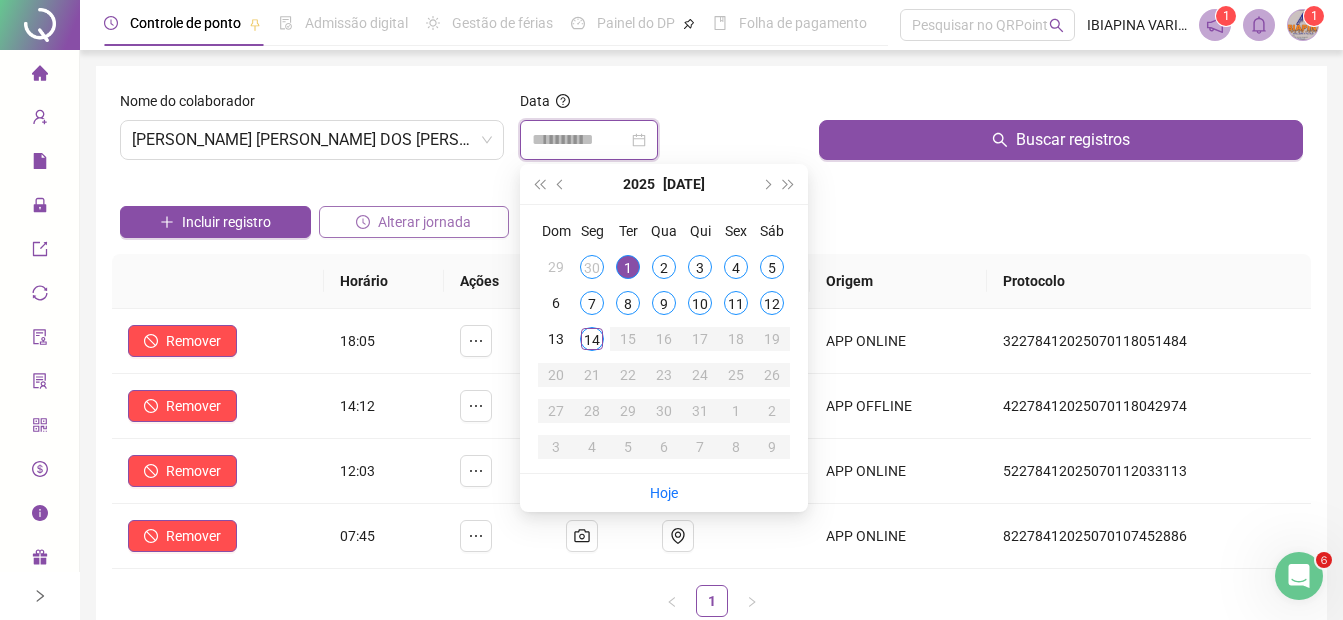 type on "**********" 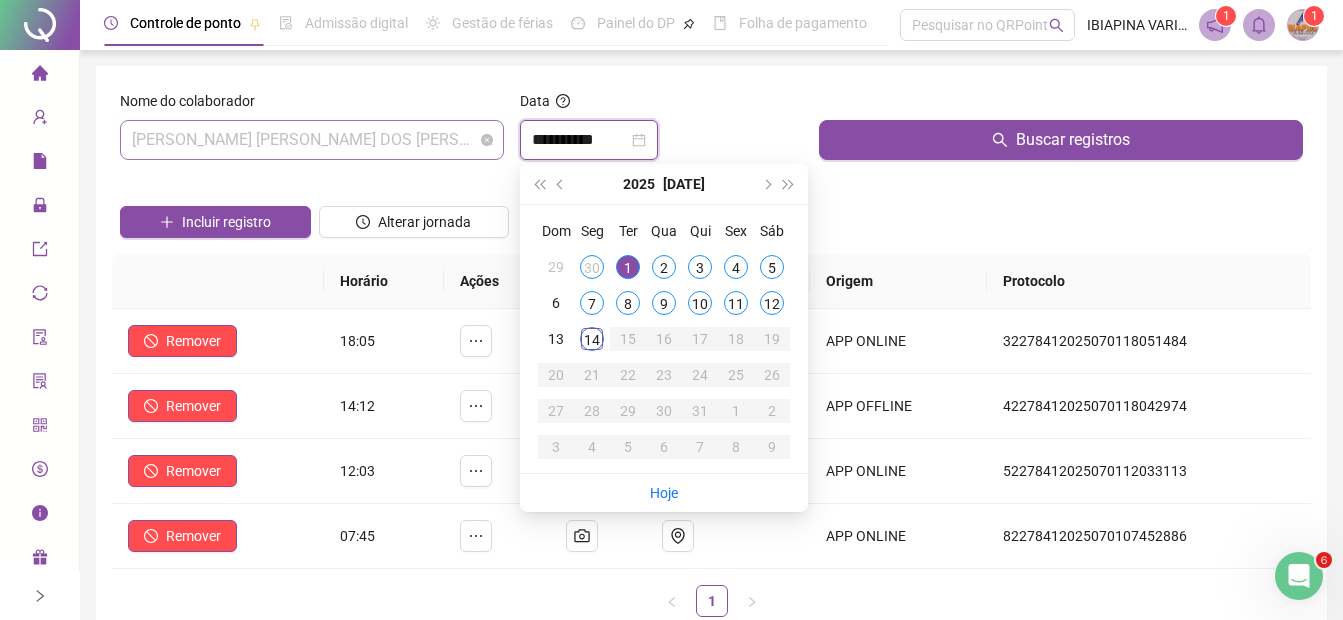 click on "[PERSON_NAME] [PERSON_NAME] DOS [PERSON_NAME]" at bounding box center [312, 140] 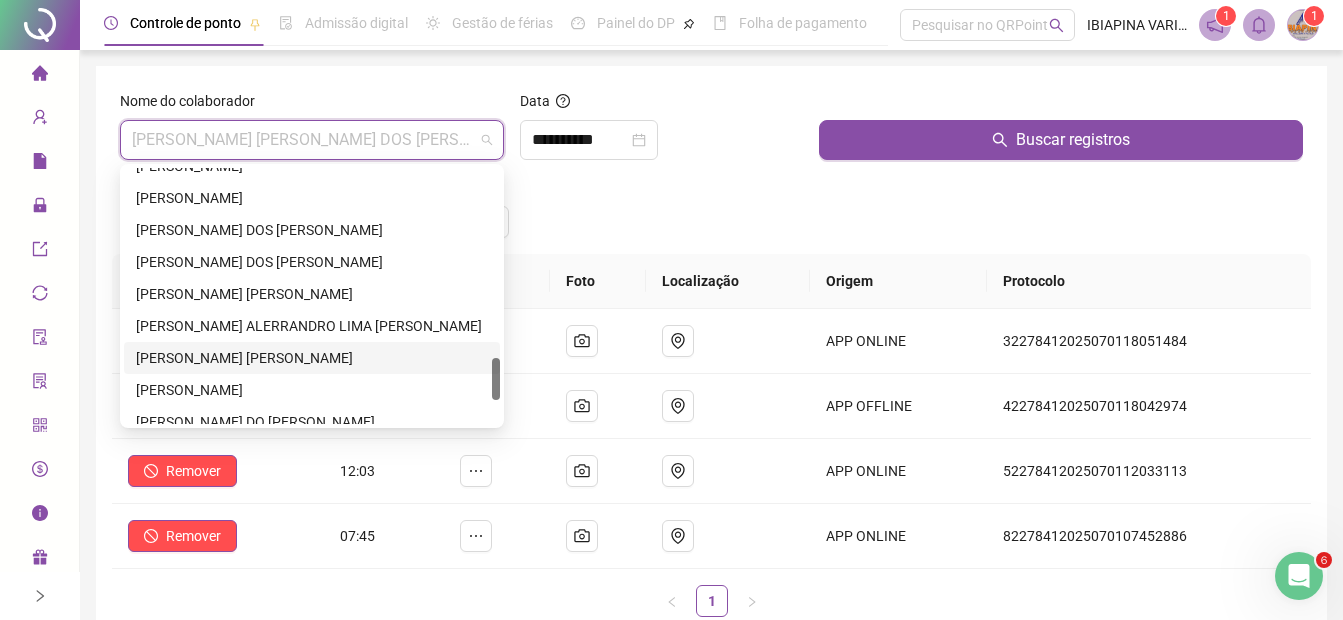 scroll, scrollTop: 1280, scrollLeft: 0, axis: vertical 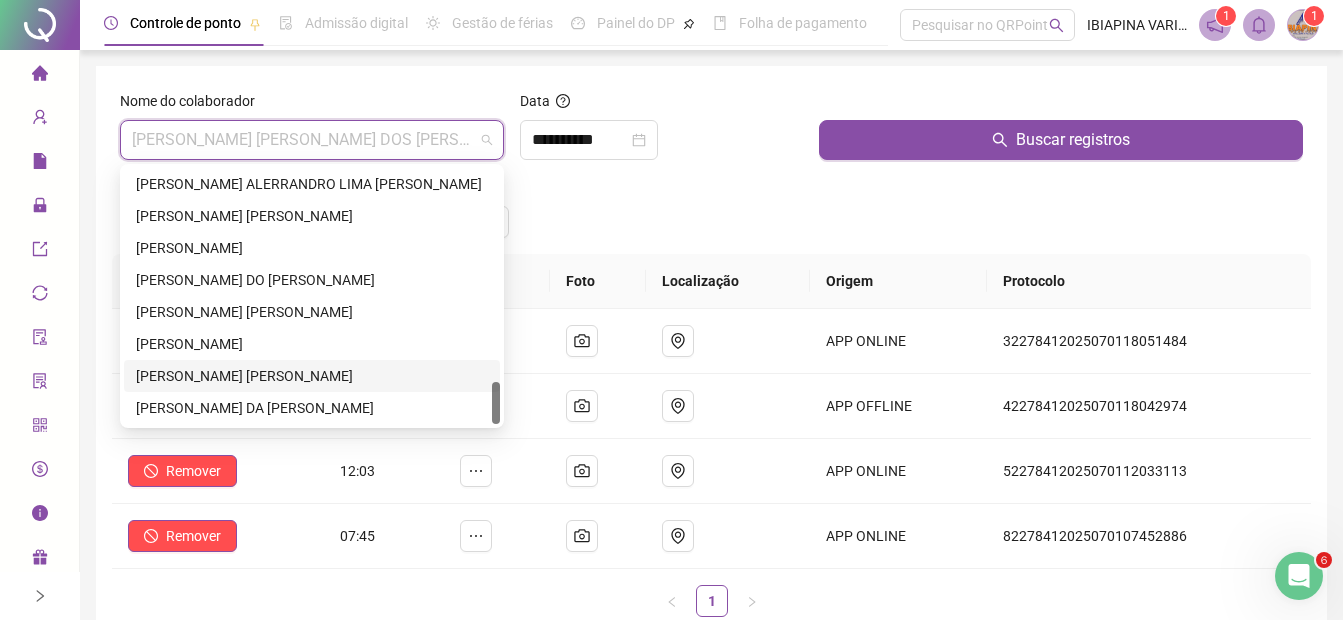 click on "[PERSON_NAME] [PERSON_NAME]" at bounding box center [312, 376] 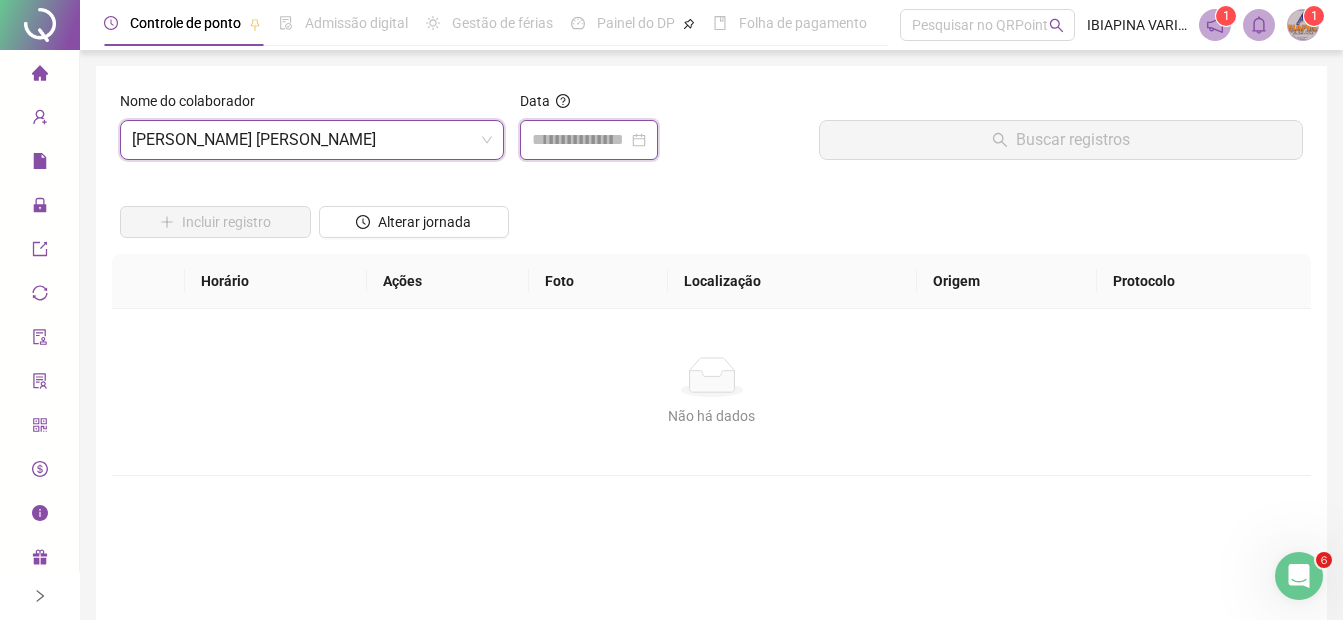 click at bounding box center (580, 140) 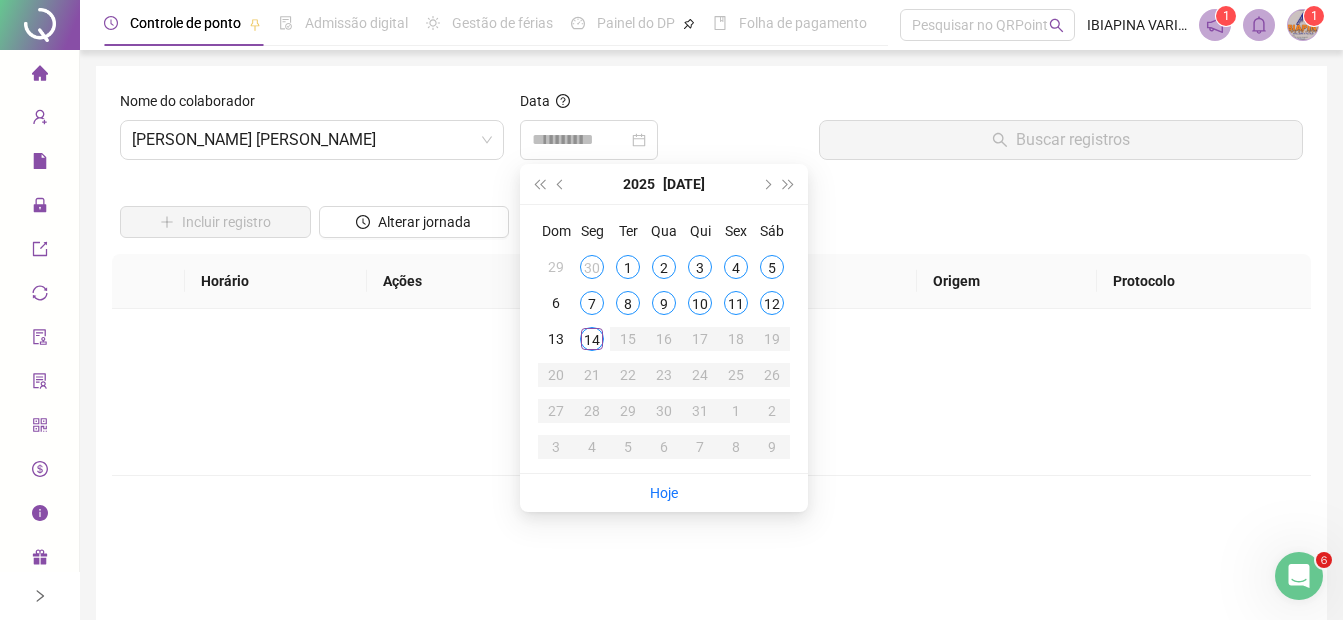 click on "12" at bounding box center (772, 303) 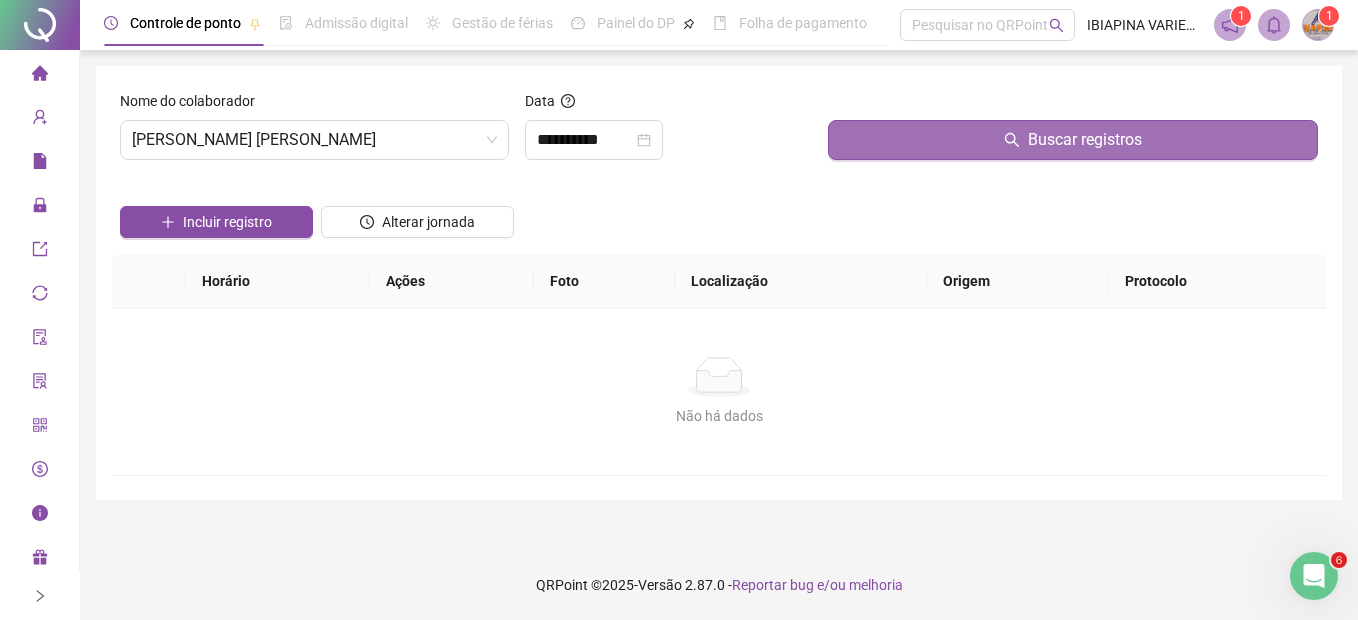 click on "Buscar registros" at bounding box center (1073, 140) 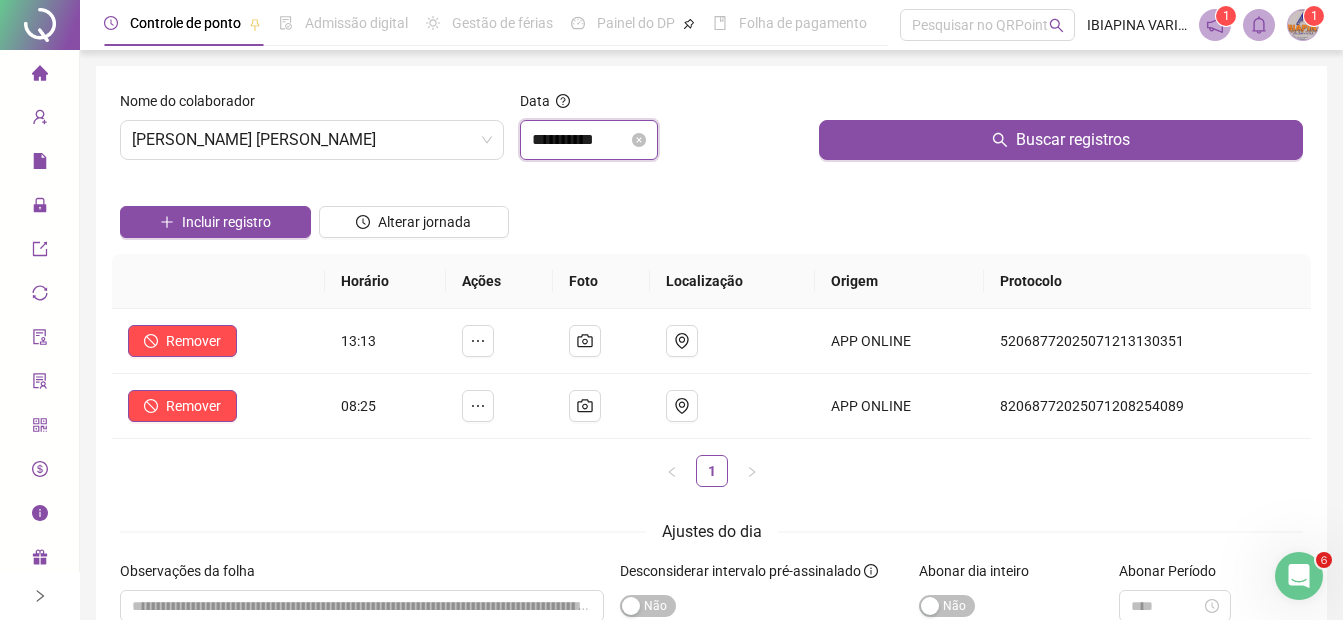 click on "**********" at bounding box center [580, 140] 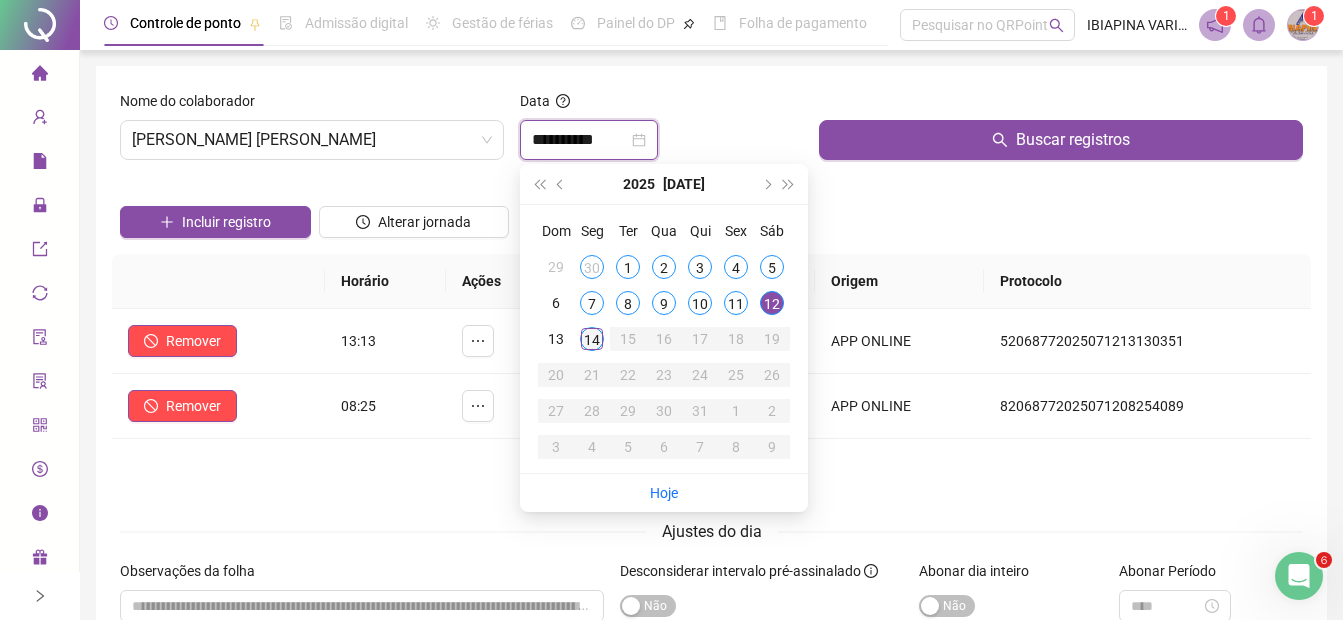 type on "**********" 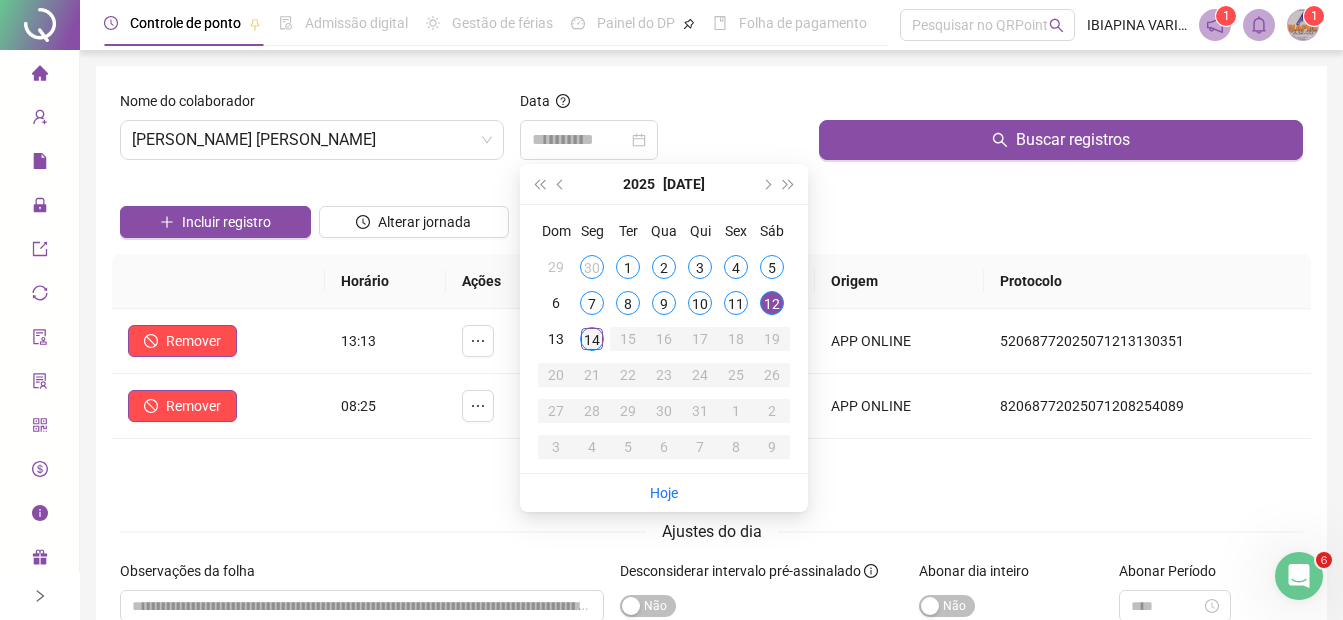 click on "14" at bounding box center [592, 339] 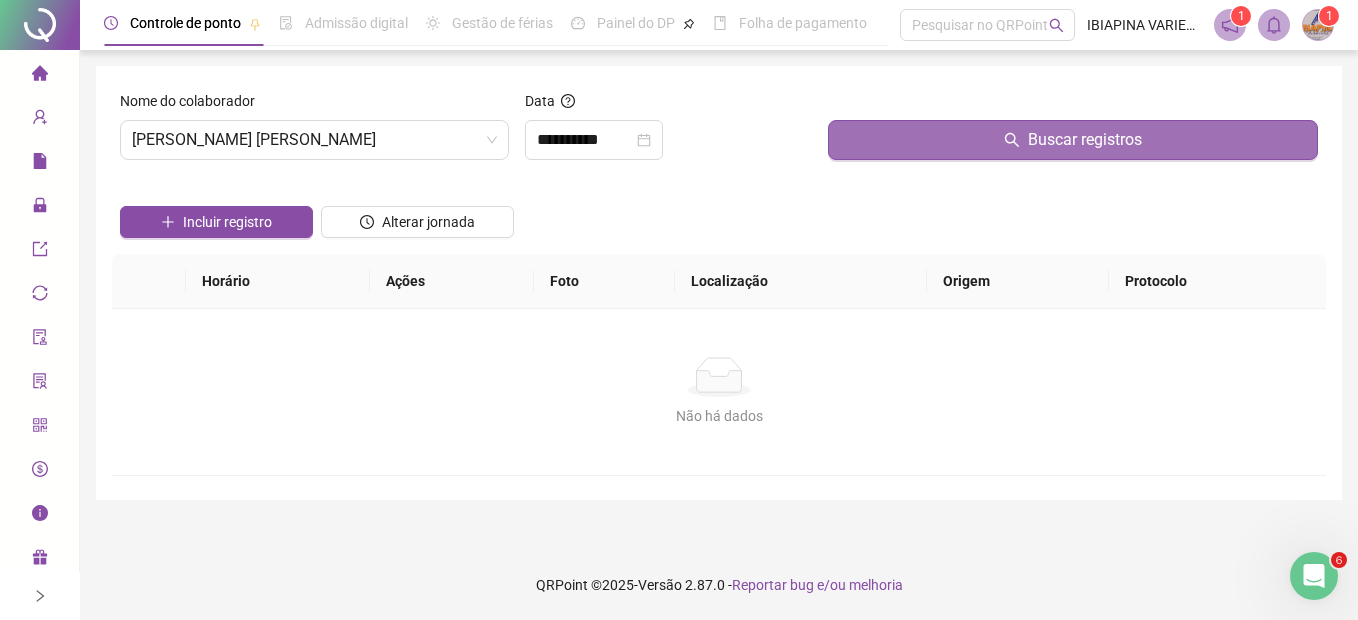 click on "Buscar registros" at bounding box center [1073, 140] 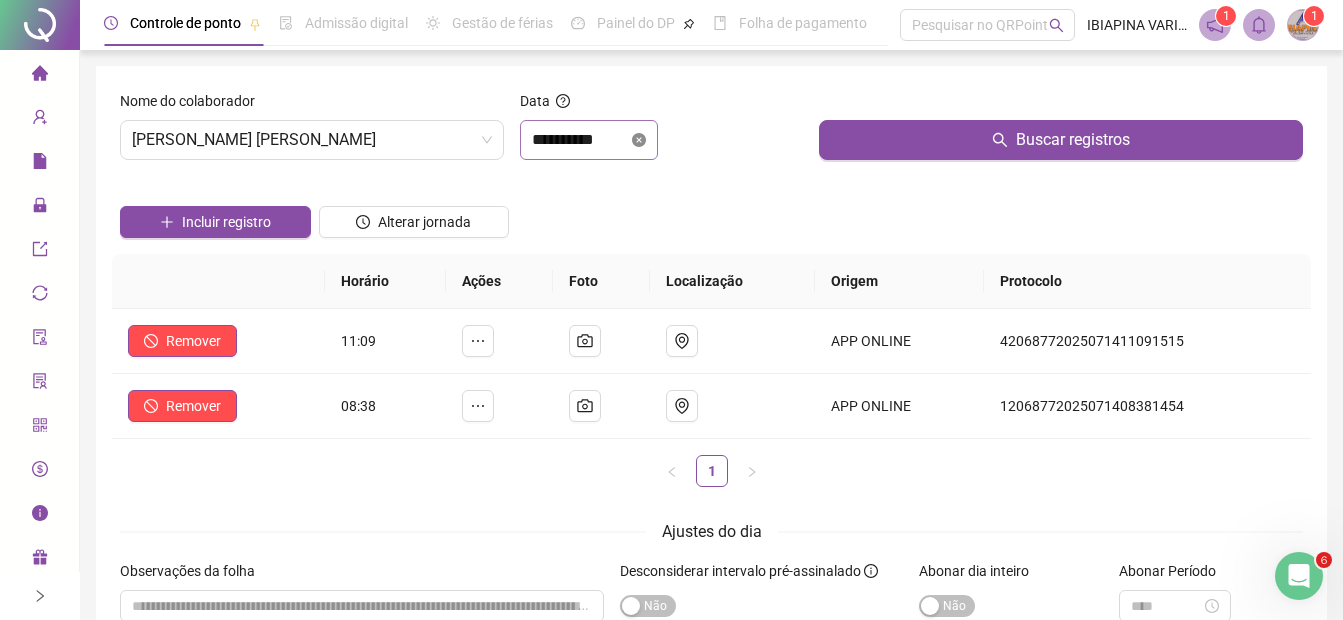 click 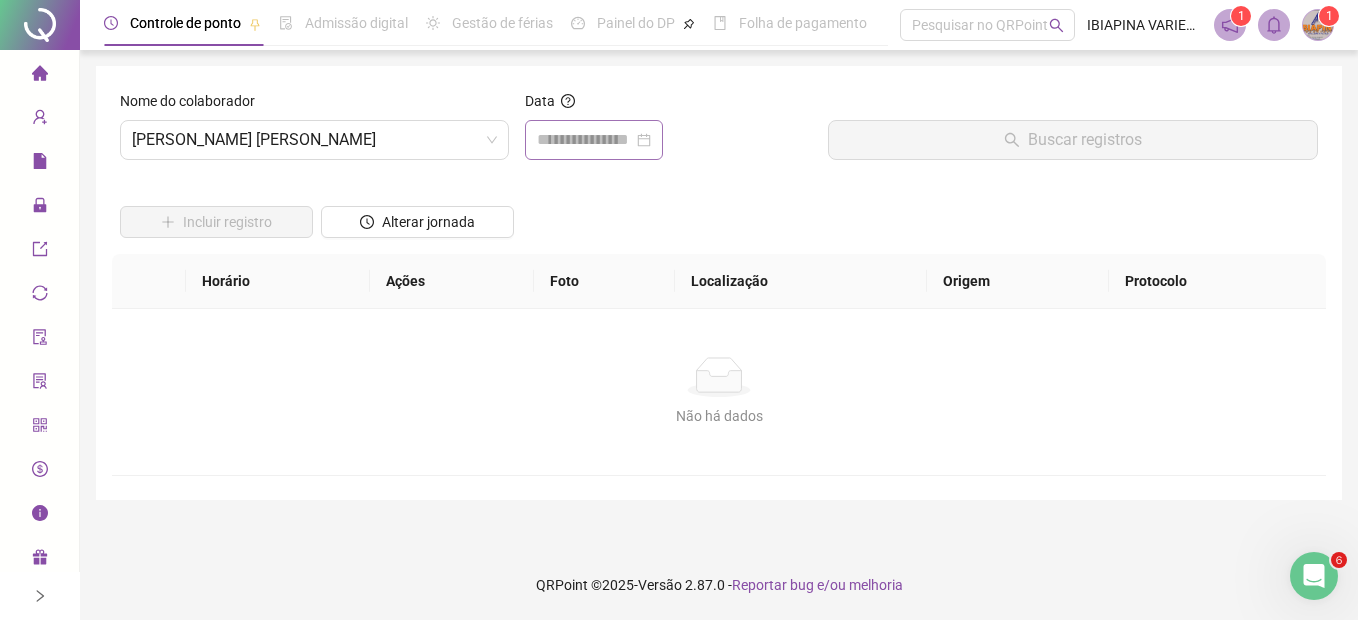 click at bounding box center (594, 140) 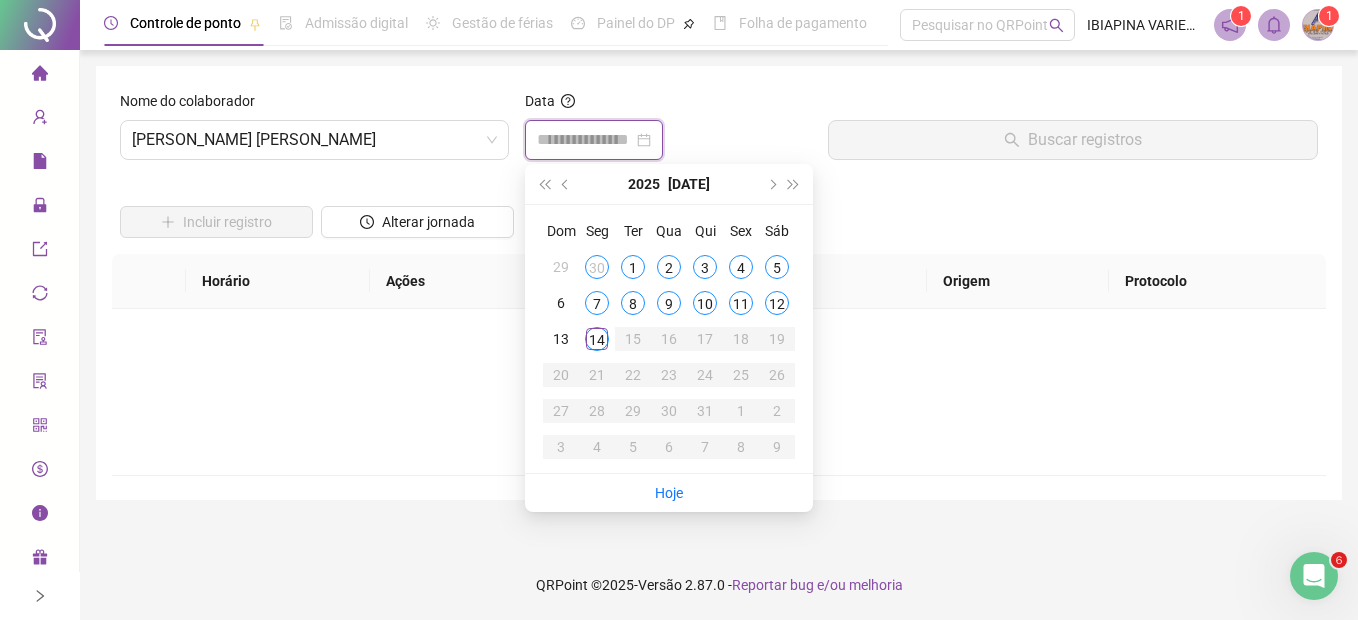 click at bounding box center [585, 140] 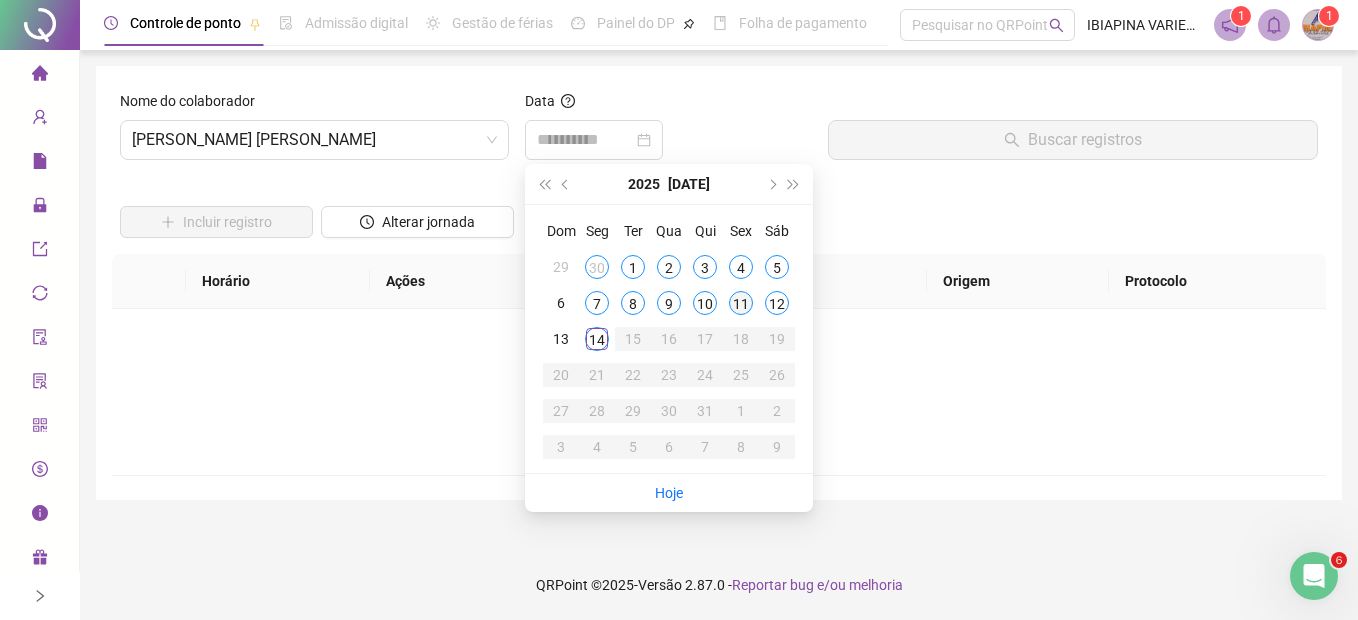click on "11" at bounding box center (741, 303) 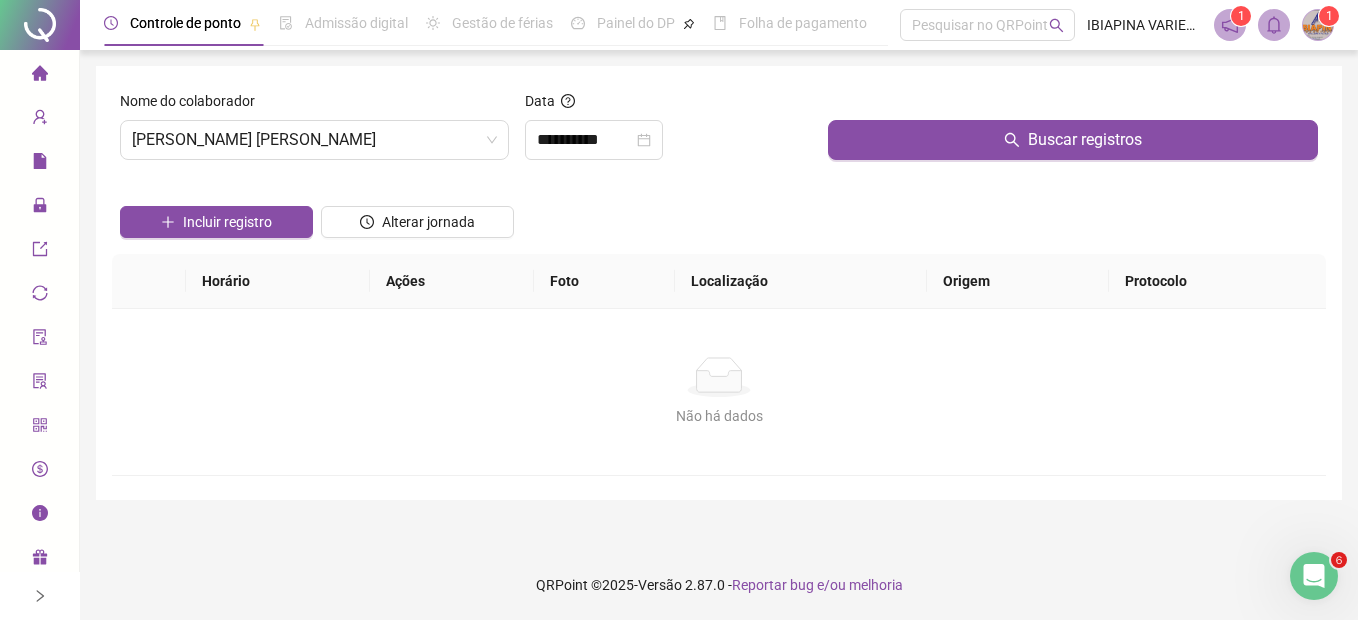 click on "Buscar registros" at bounding box center (1073, 133) 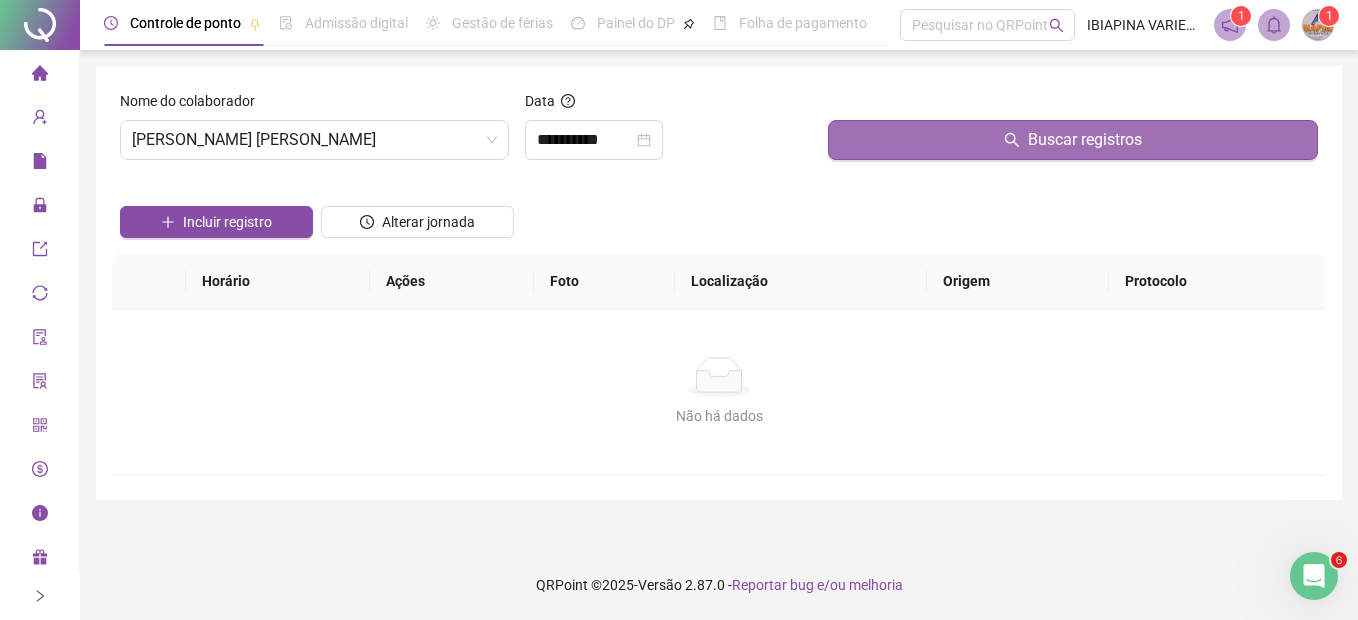 click on "Buscar registros" at bounding box center (1073, 140) 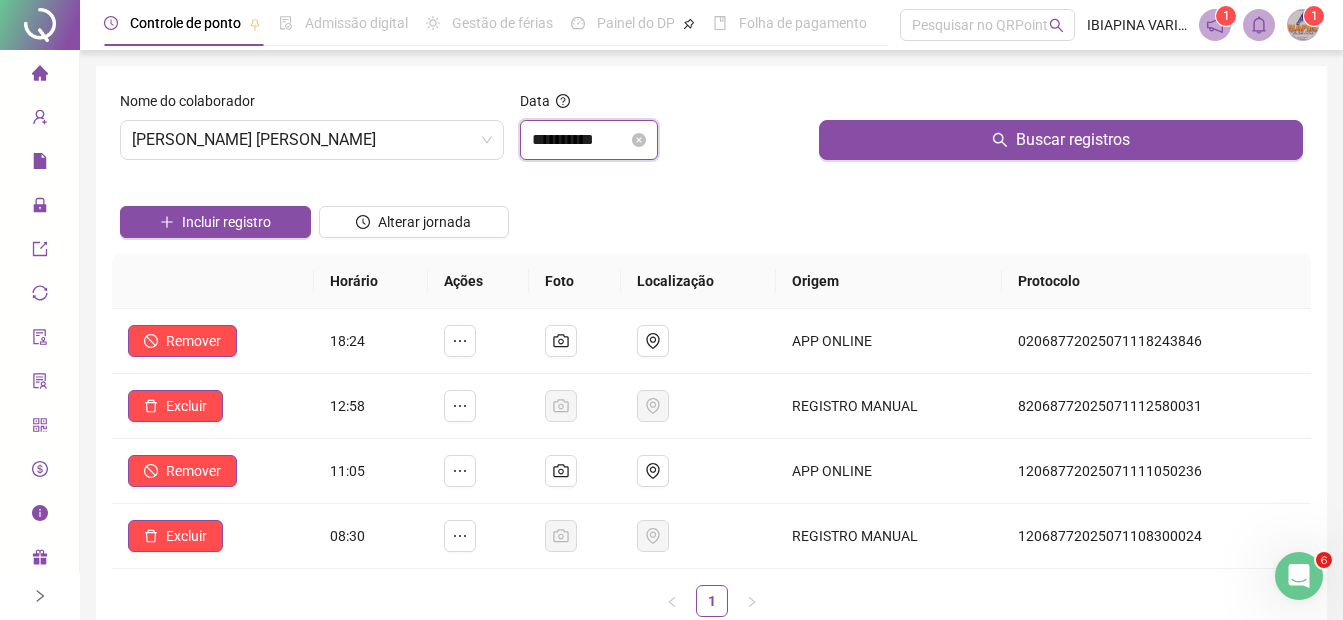 click on "**********" at bounding box center [580, 140] 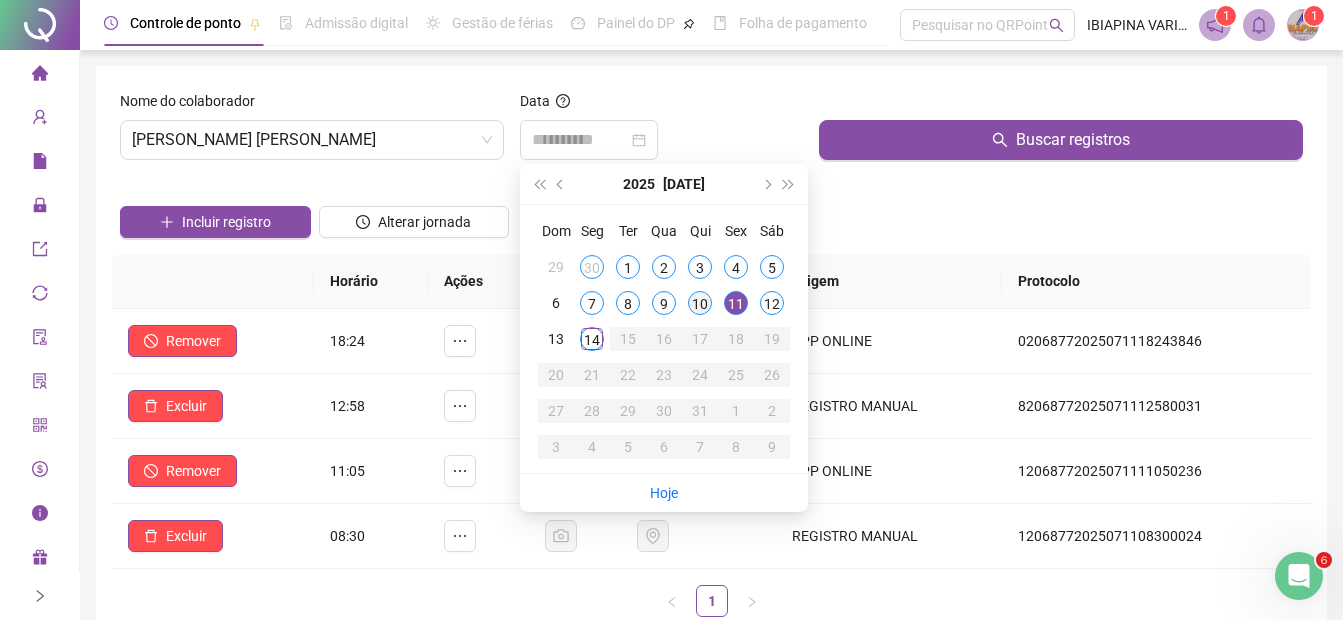 click on "10" at bounding box center (700, 303) 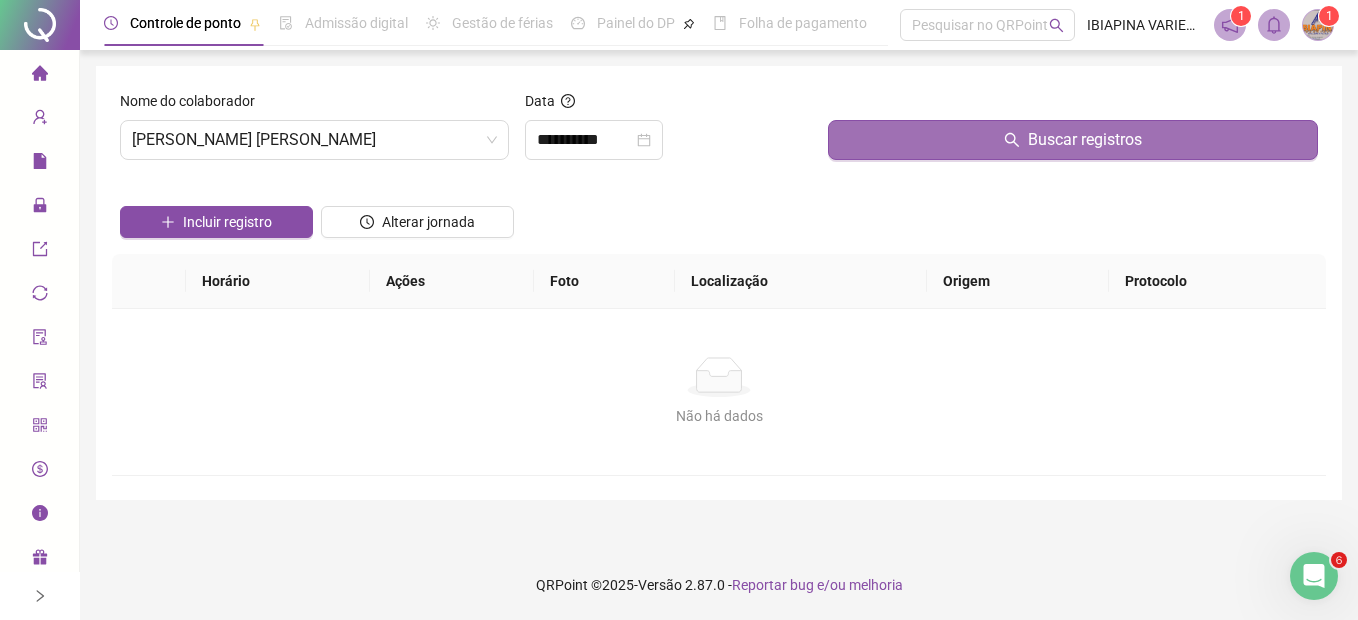 click on "Buscar registros" at bounding box center [1073, 140] 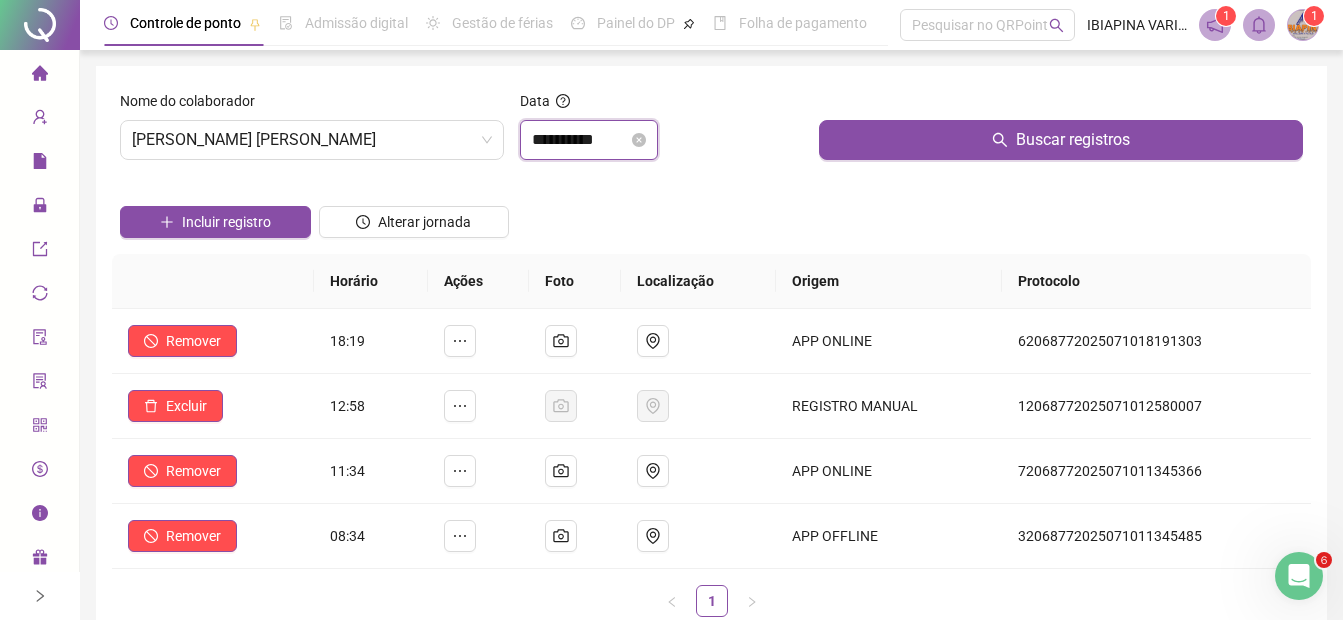 click on "**********" at bounding box center [580, 140] 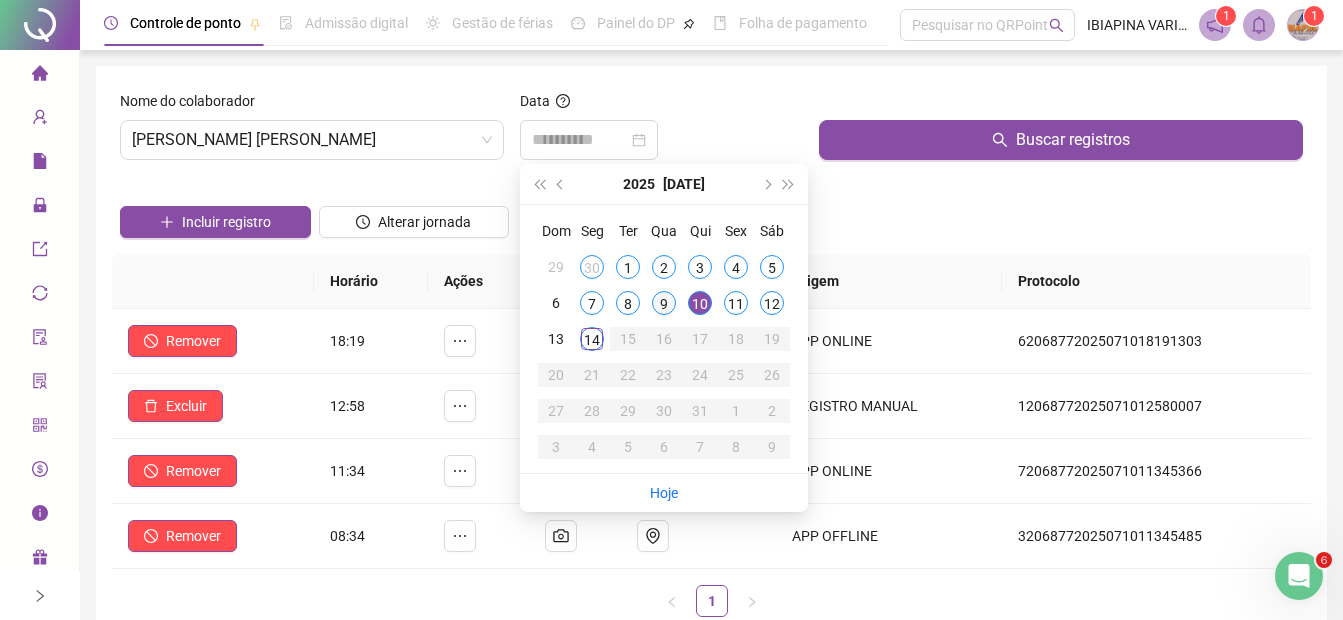 click on "9" at bounding box center (664, 303) 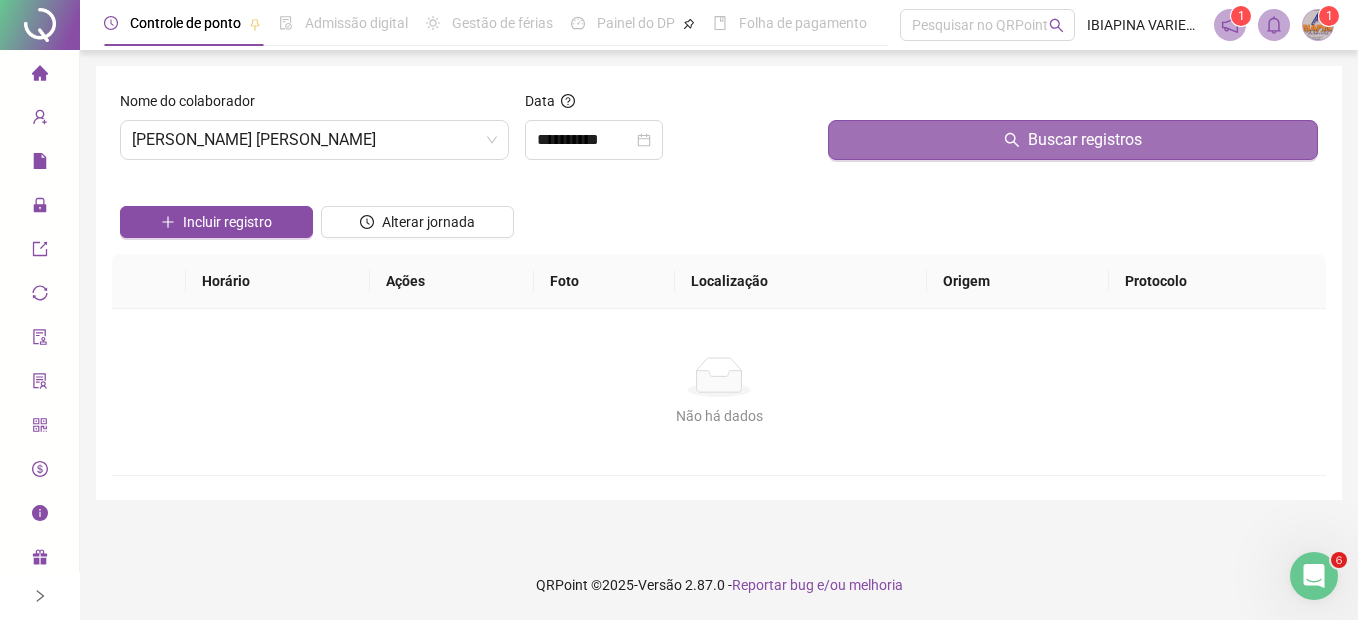 click on "Buscar registros" at bounding box center (1073, 140) 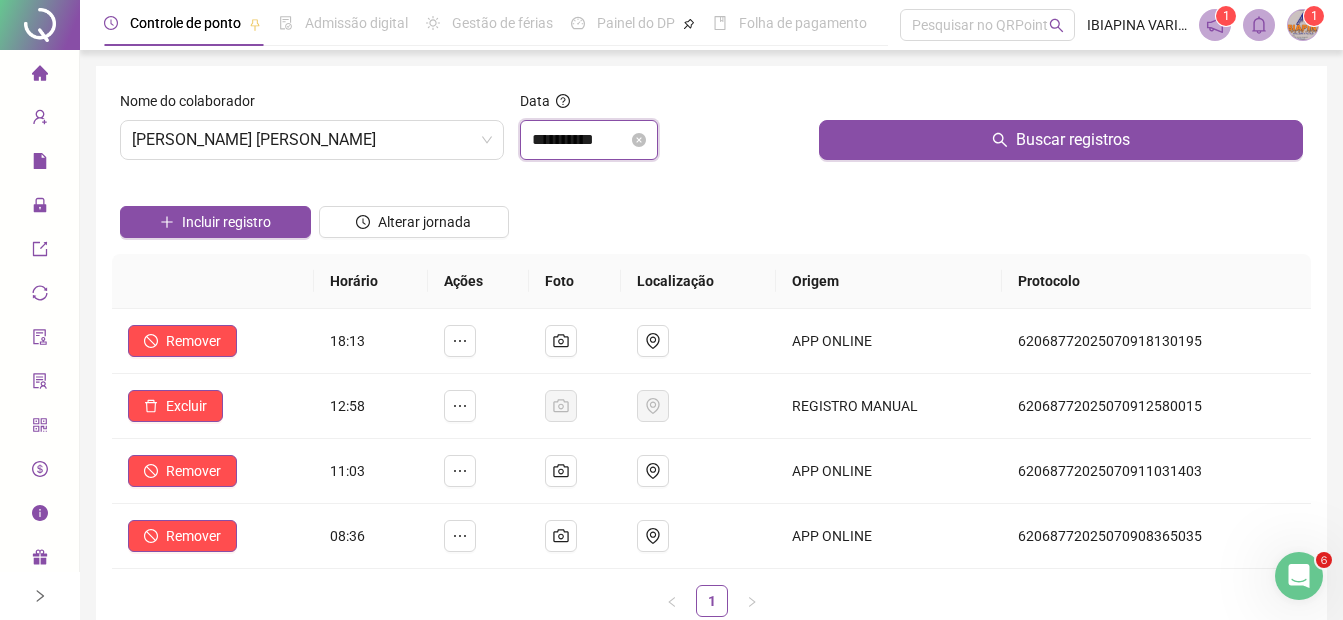 click on "**********" at bounding box center (580, 140) 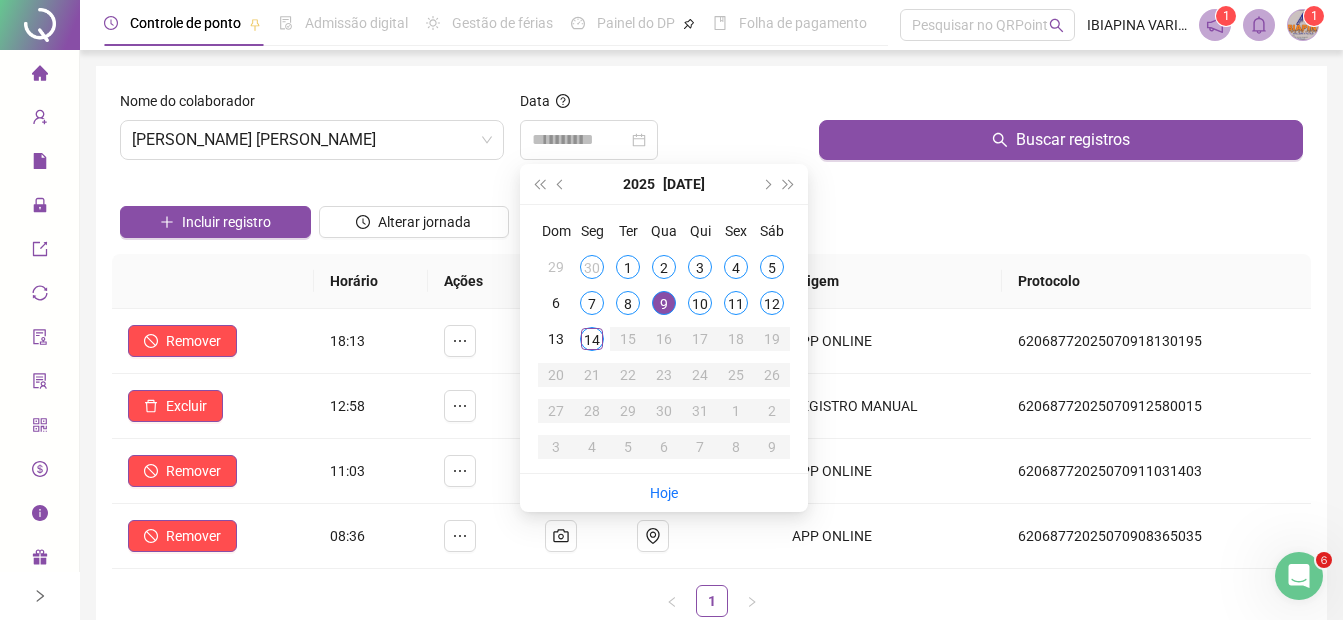 drag, startPoint x: 628, startPoint y: 306, endPoint x: 637, endPoint y: 293, distance: 15.811388 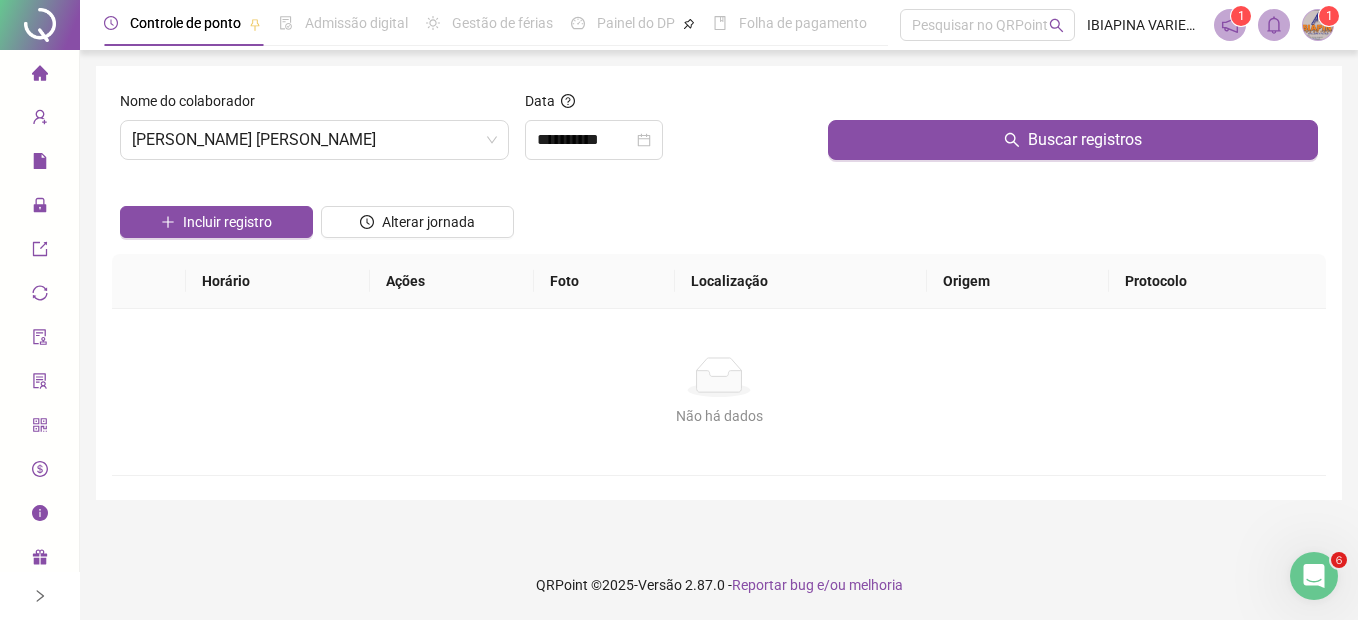 drag, startPoint x: 637, startPoint y: 293, endPoint x: 823, endPoint y: 151, distance: 234.00854 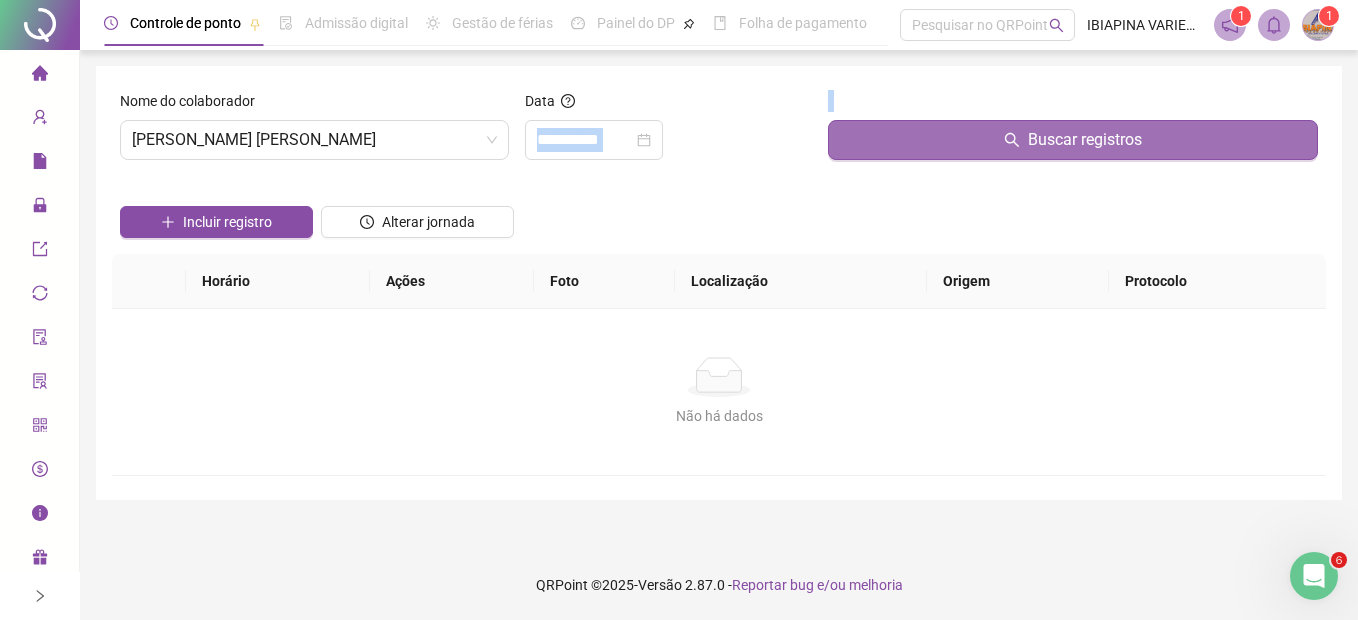 drag, startPoint x: 823, startPoint y: 151, endPoint x: 852, endPoint y: 151, distance: 29 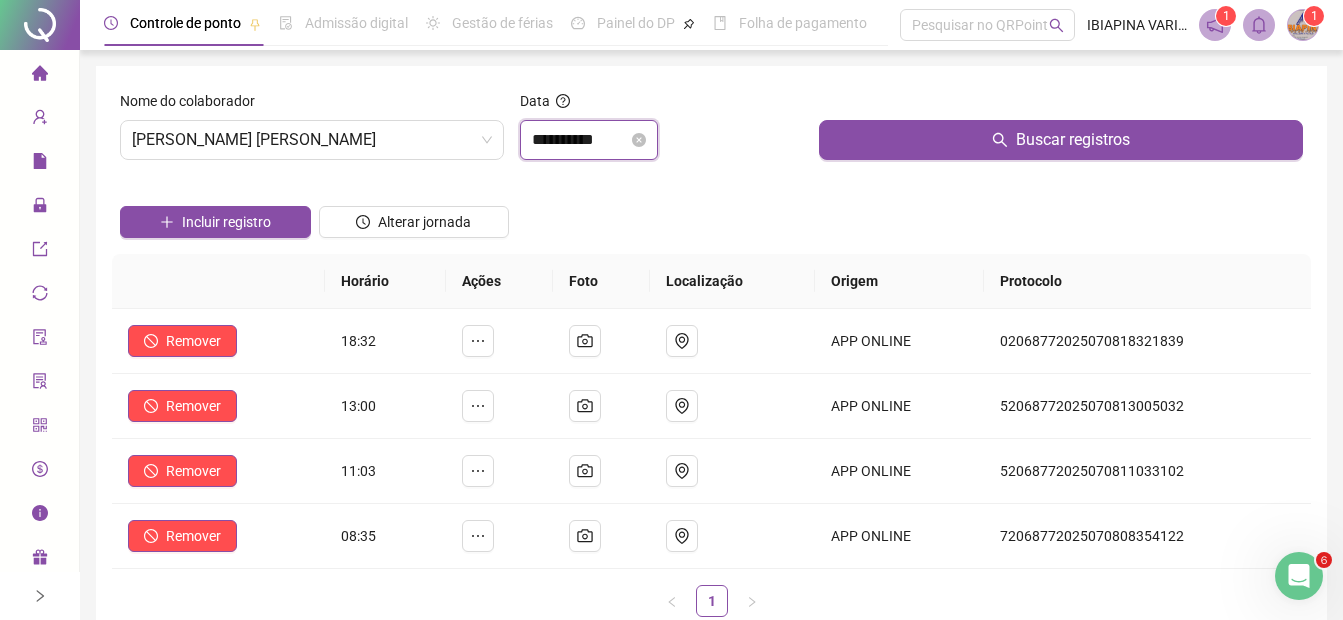 click on "**********" at bounding box center [580, 140] 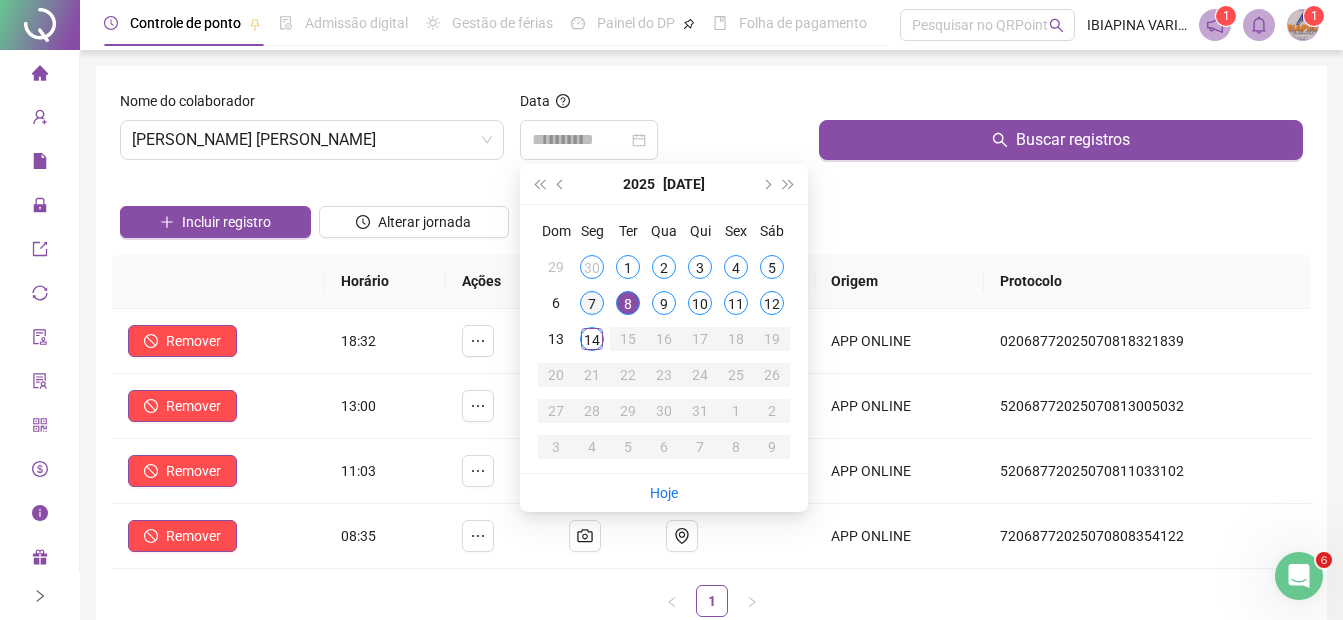 click on "7" at bounding box center (592, 303) 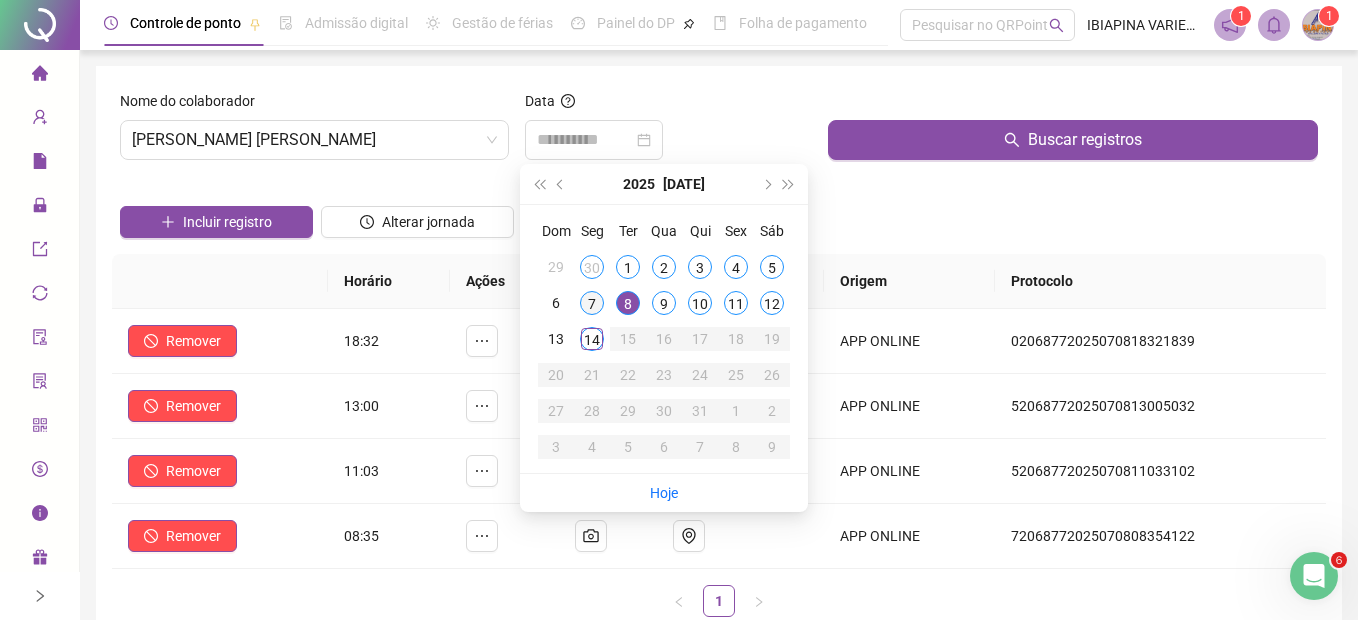 click on "Foto" at bounding box center (608, 281) 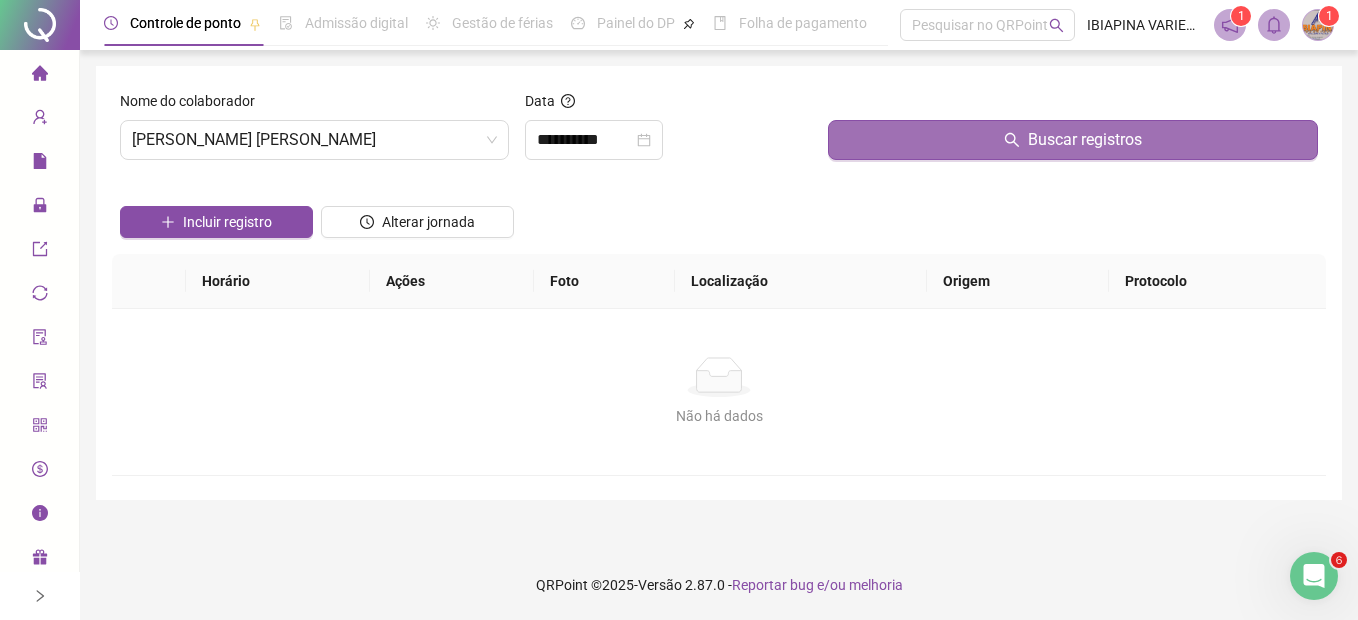 click on "Buscar registros" at bounding box center (1073, 140) 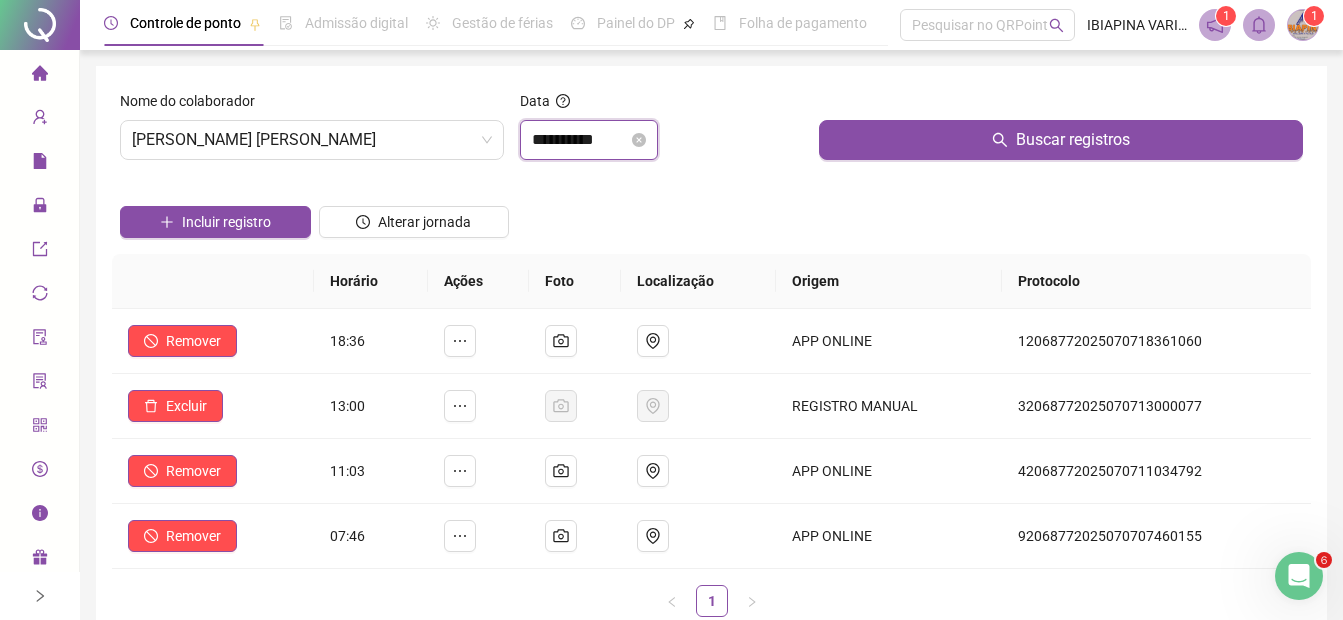 click on "**********" at bounding box center (580, 140) 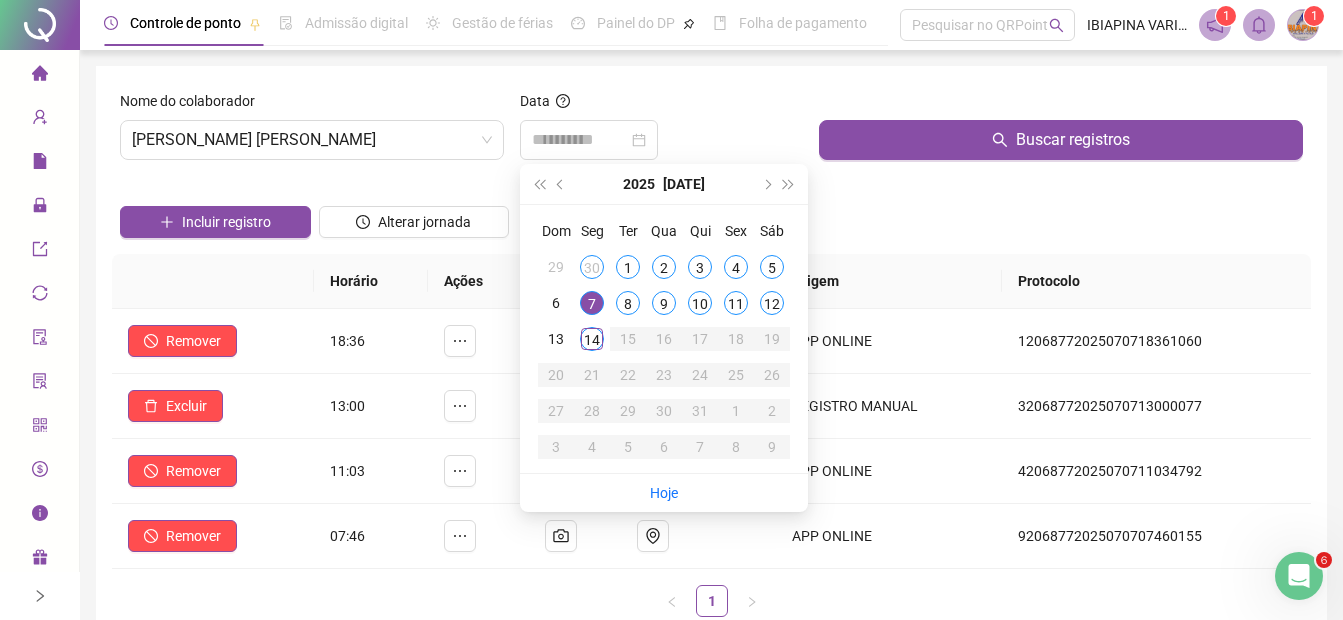 drag, startPoint x: 772, startPoint y: 263, endPoint x: 774, endPoint y: 243, distance: 20.09975 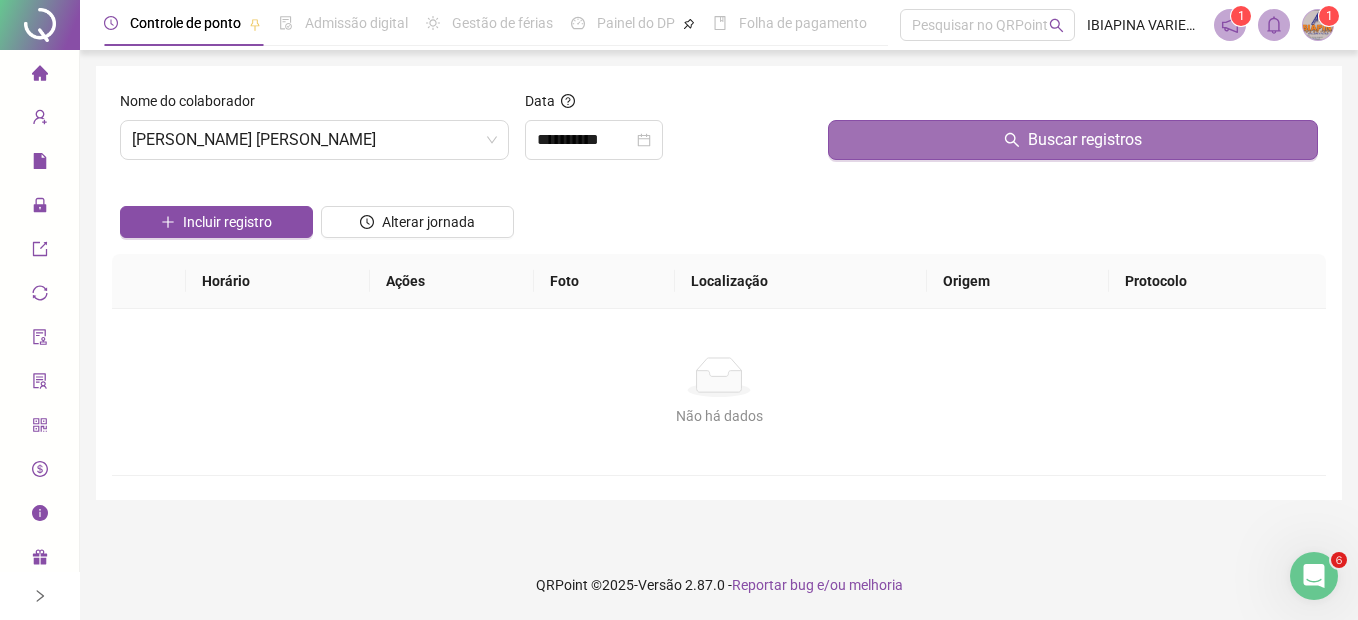 click on "Buscar registros" at bounding box center (1073, 140) 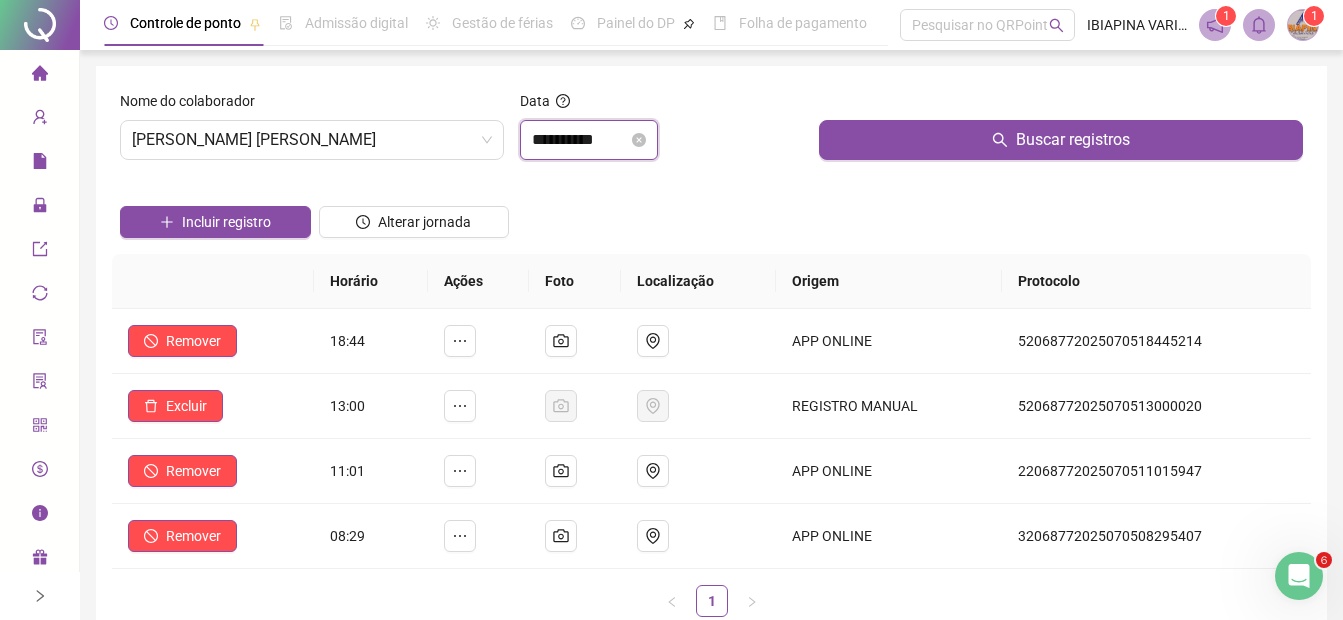 click on "**********" at bounding box center (580, 140) 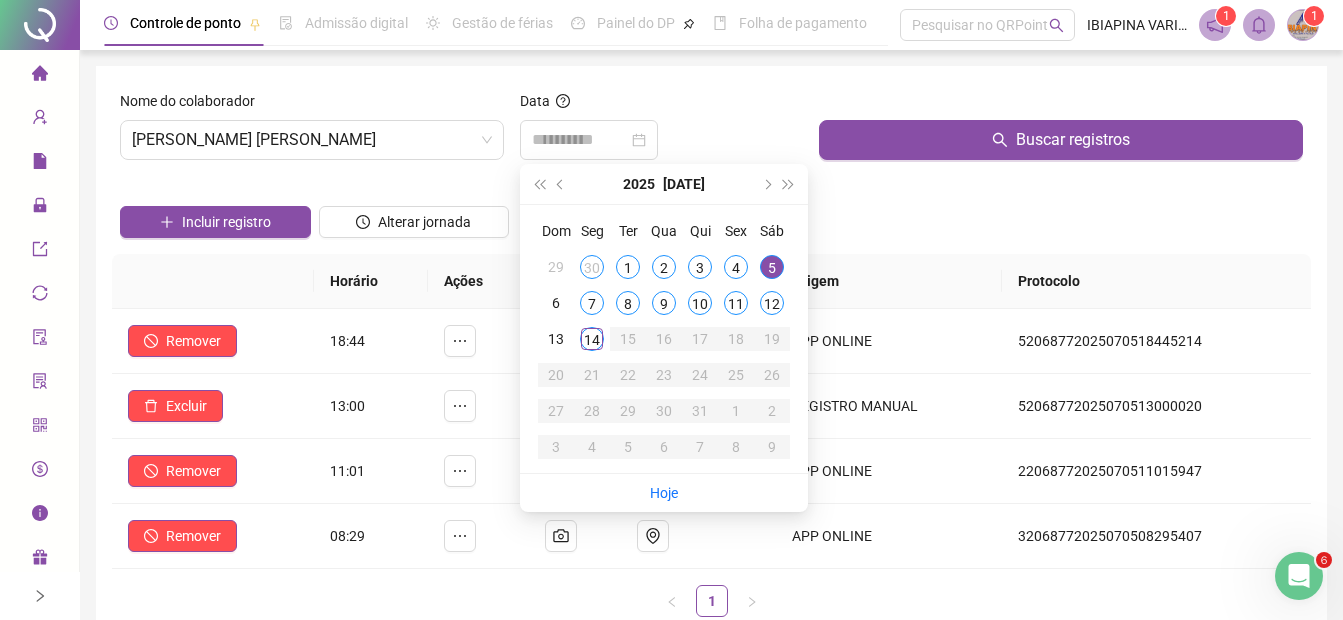 click on "4" at bounding box center [736, 267] 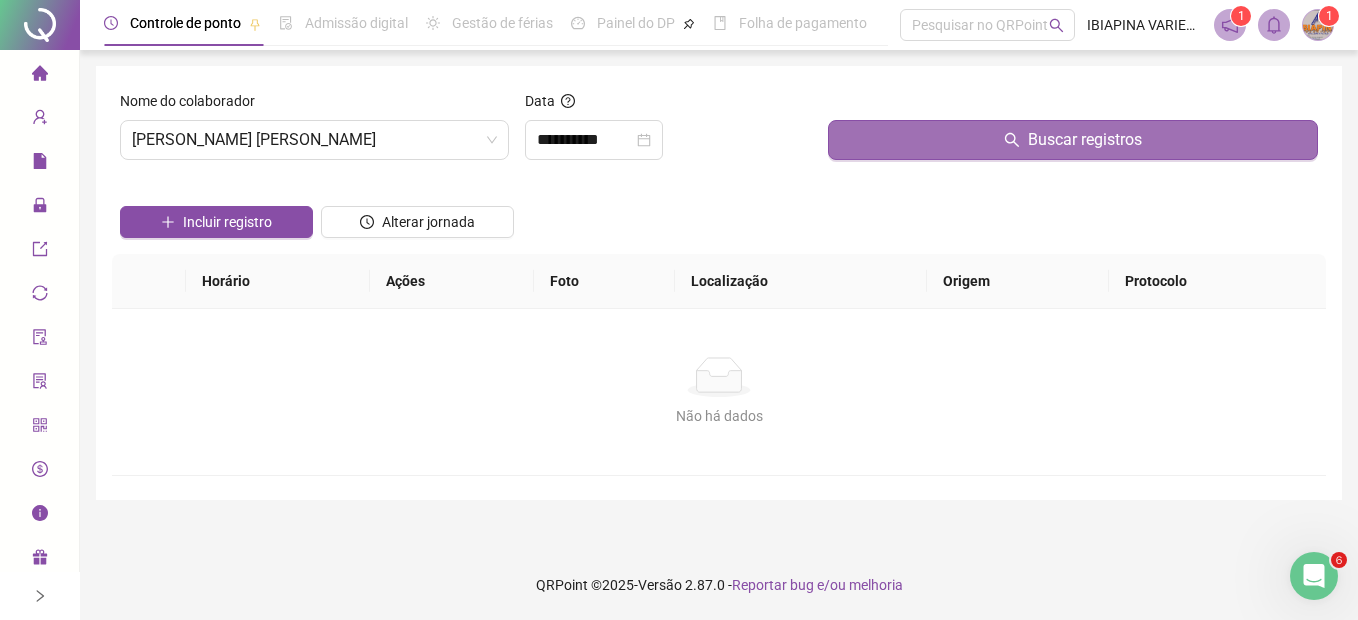 click on "Buscar registros" at bounding box center [1073, 140] 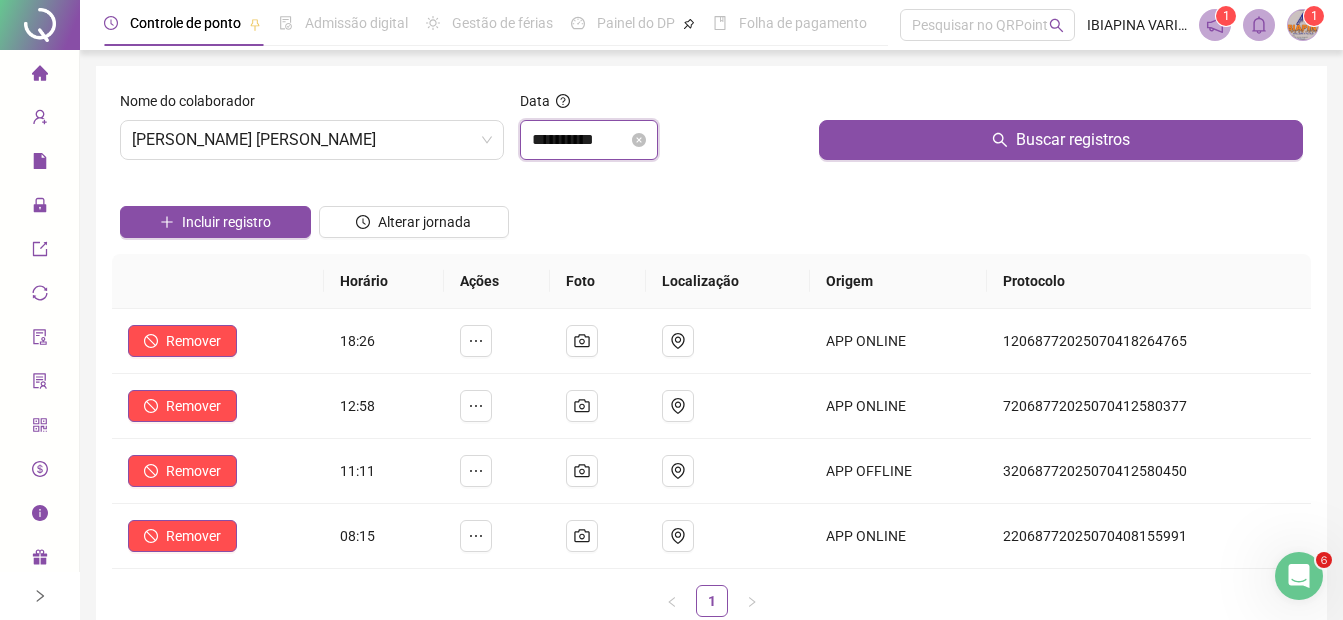 click on "**********" at bounding box center [580, 140] 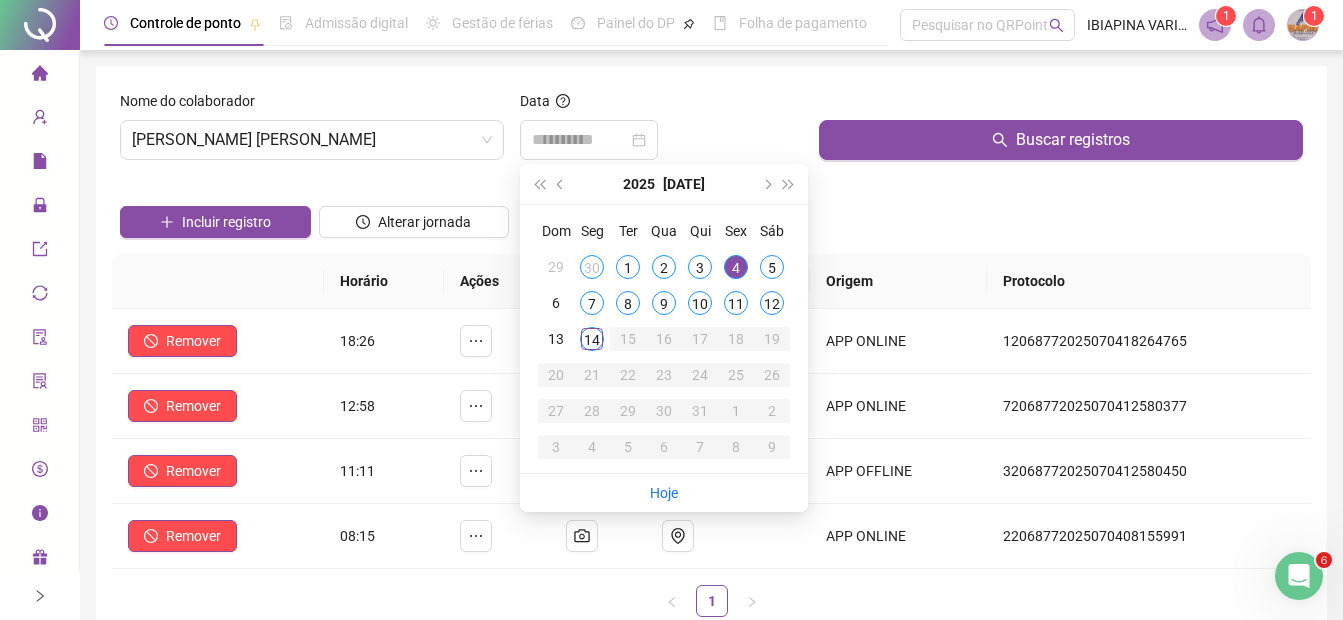 click on "3" at bounding box center [700, 267] 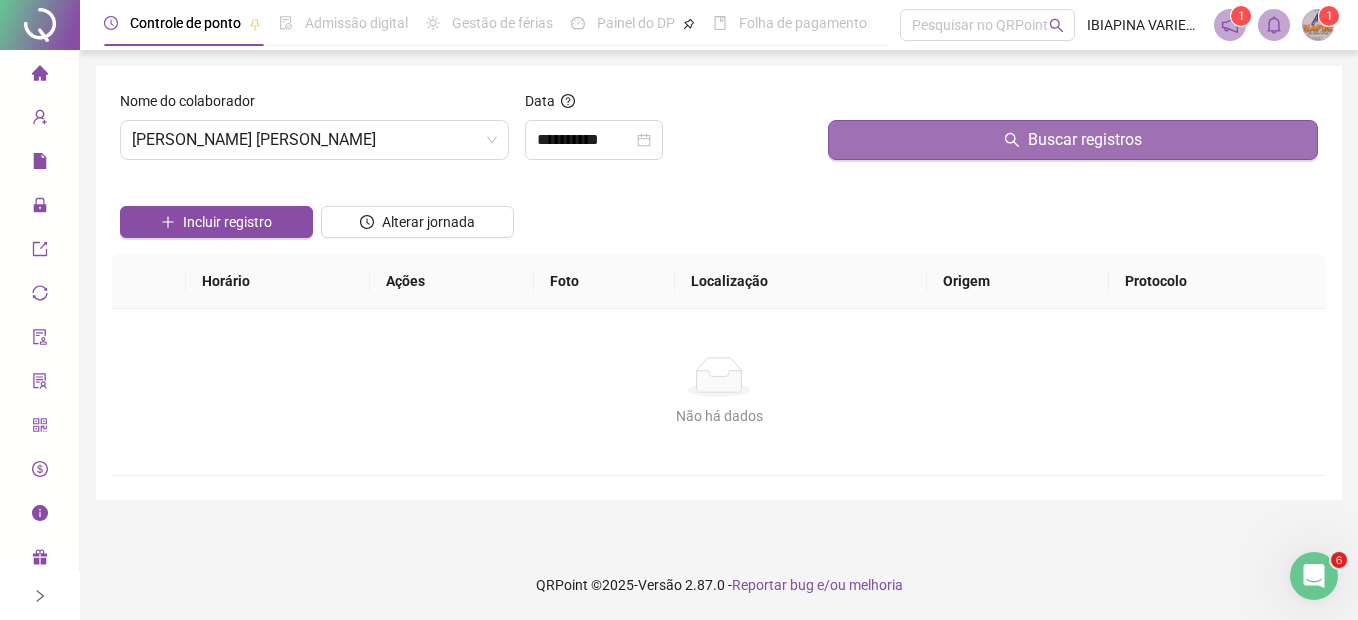 click on "Buscar registros" at bounding box center [1073, 140] 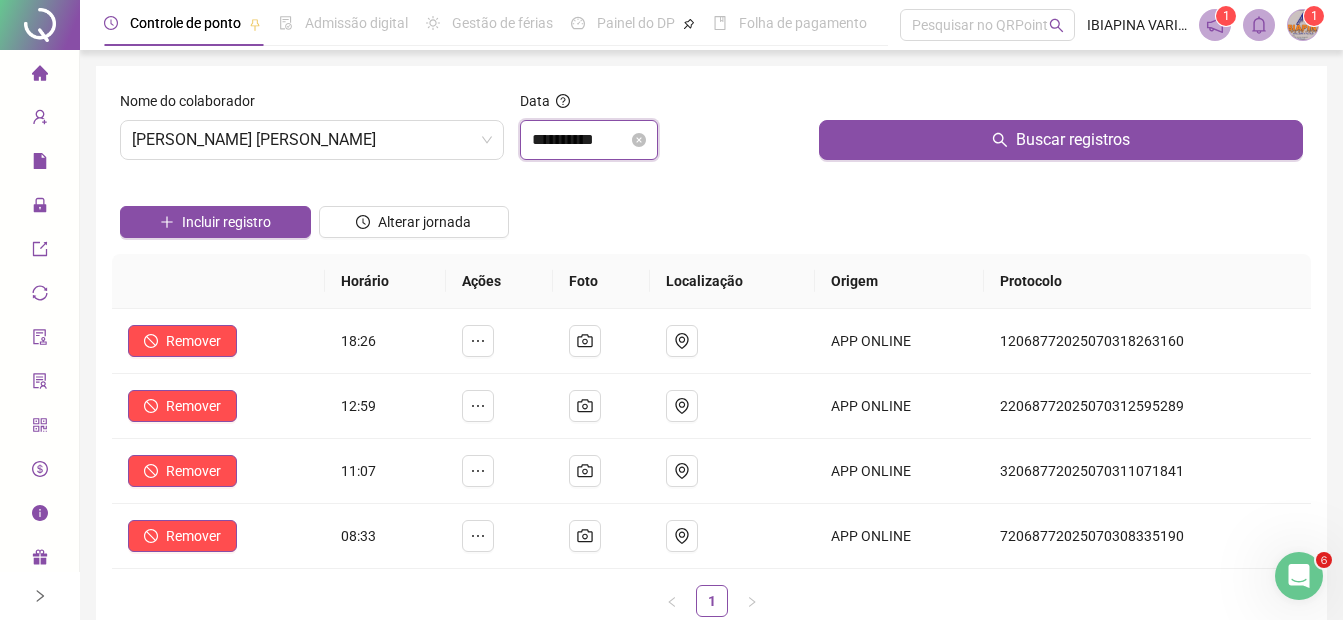 click on "**********" at bounding box center [580, 140] 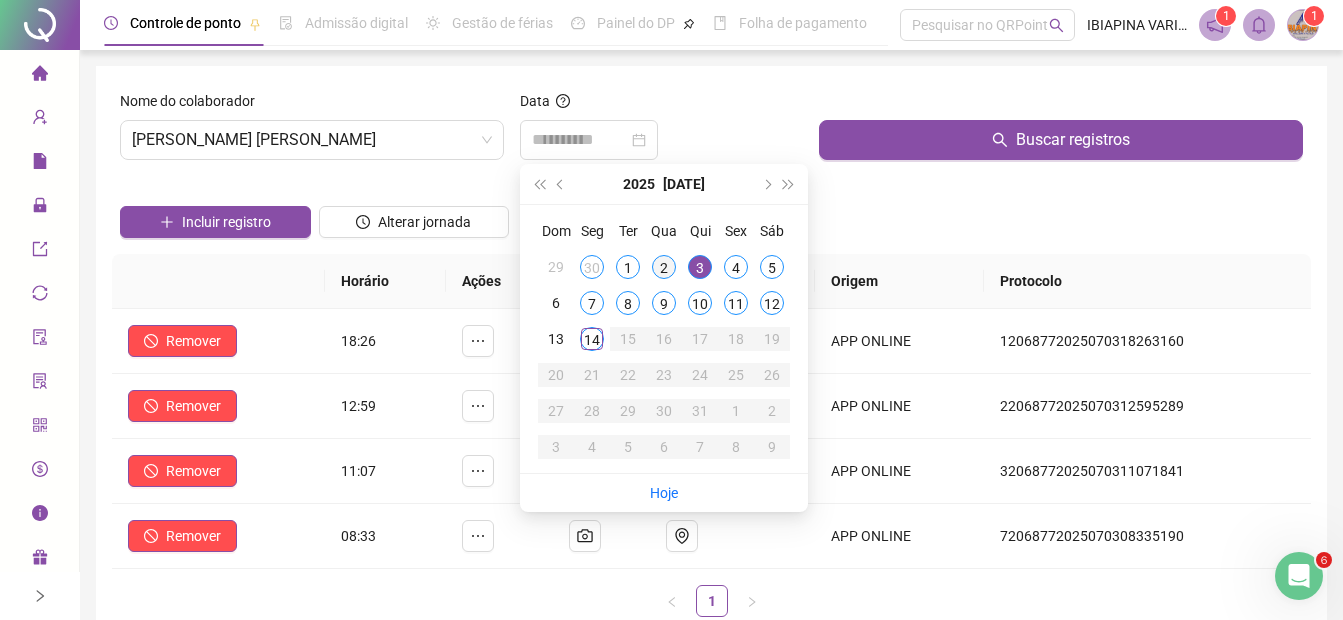 click on "2" at bounding box center (664, 267) 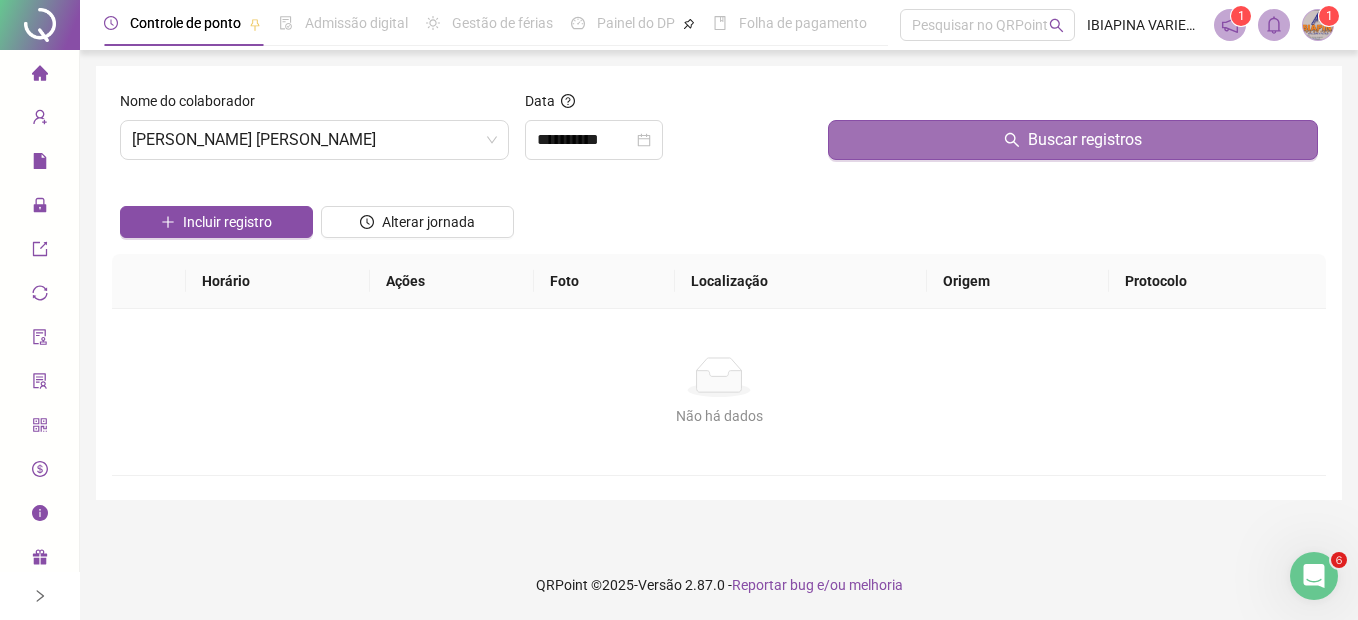 click on "Buscar registros" at bounding box center (1073, 140) 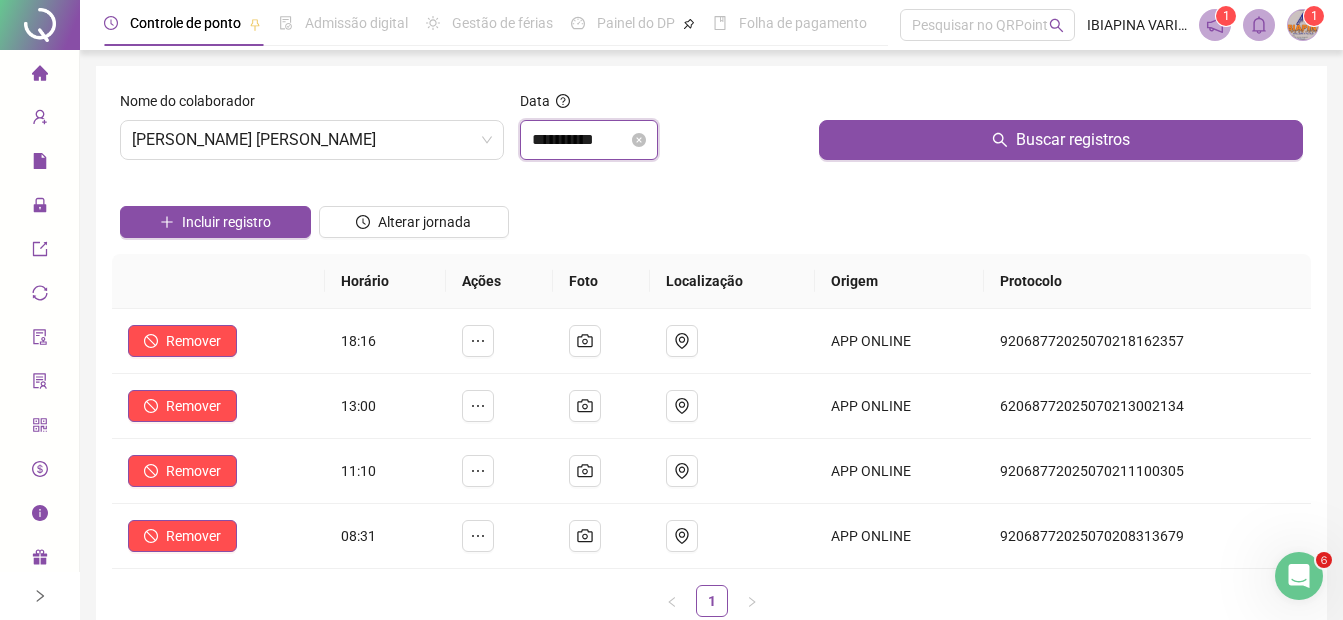 click on "**********" at bounding box center (580, 140) 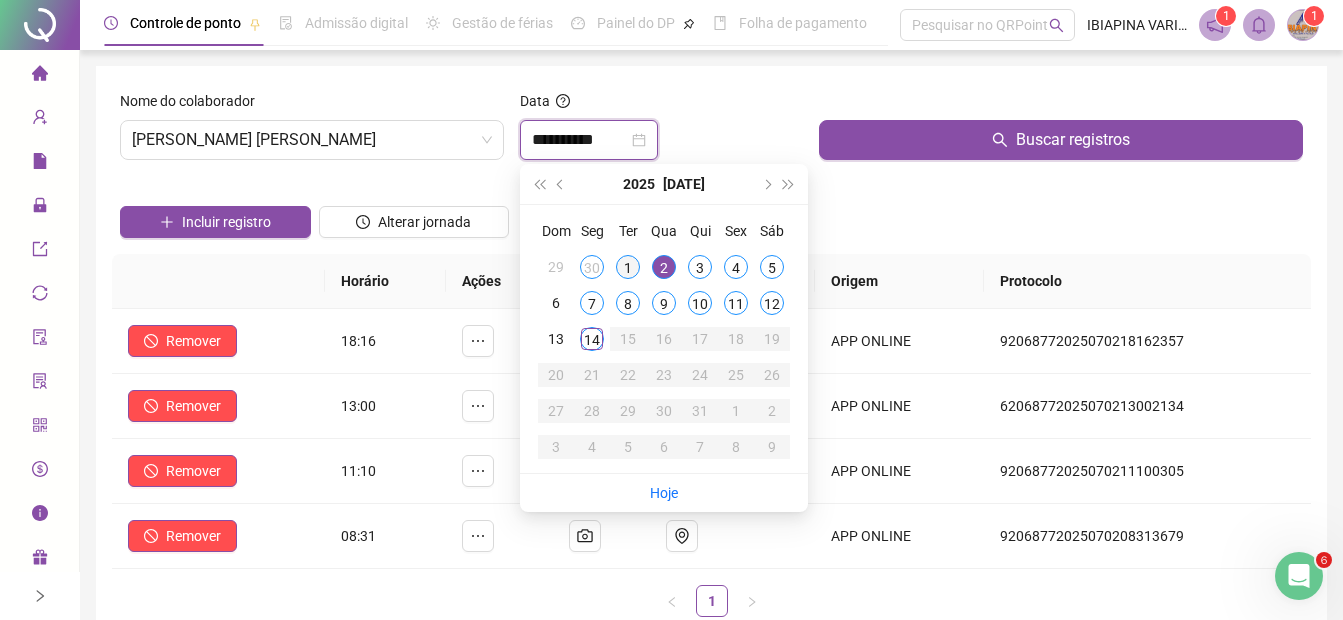 type on "**********" 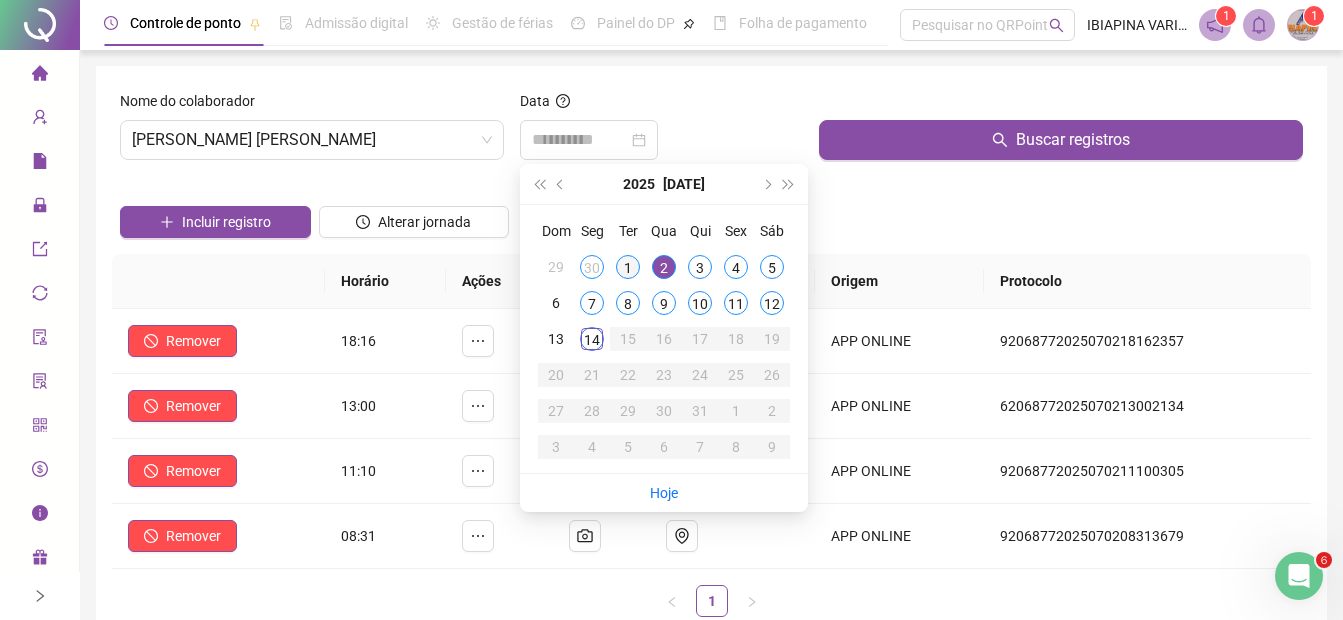 click on "1" at bounding box center [628, 267] 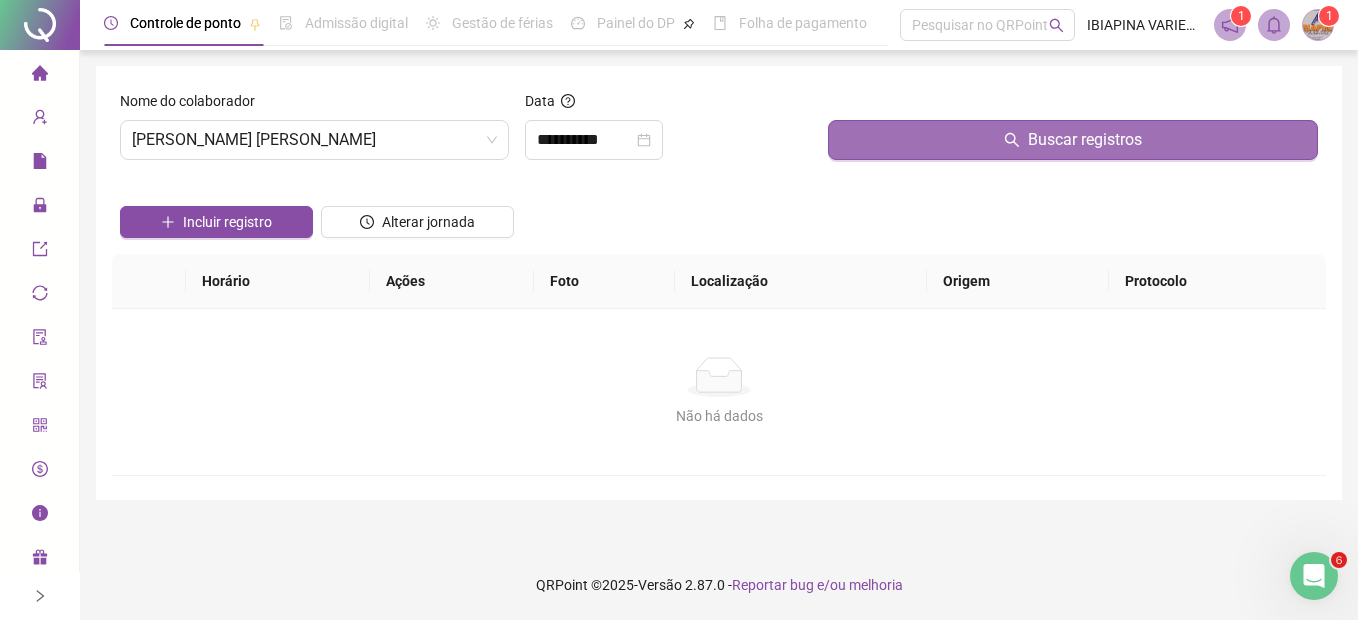 click on "Buscar registros" at bounding box center [1073, 140] 